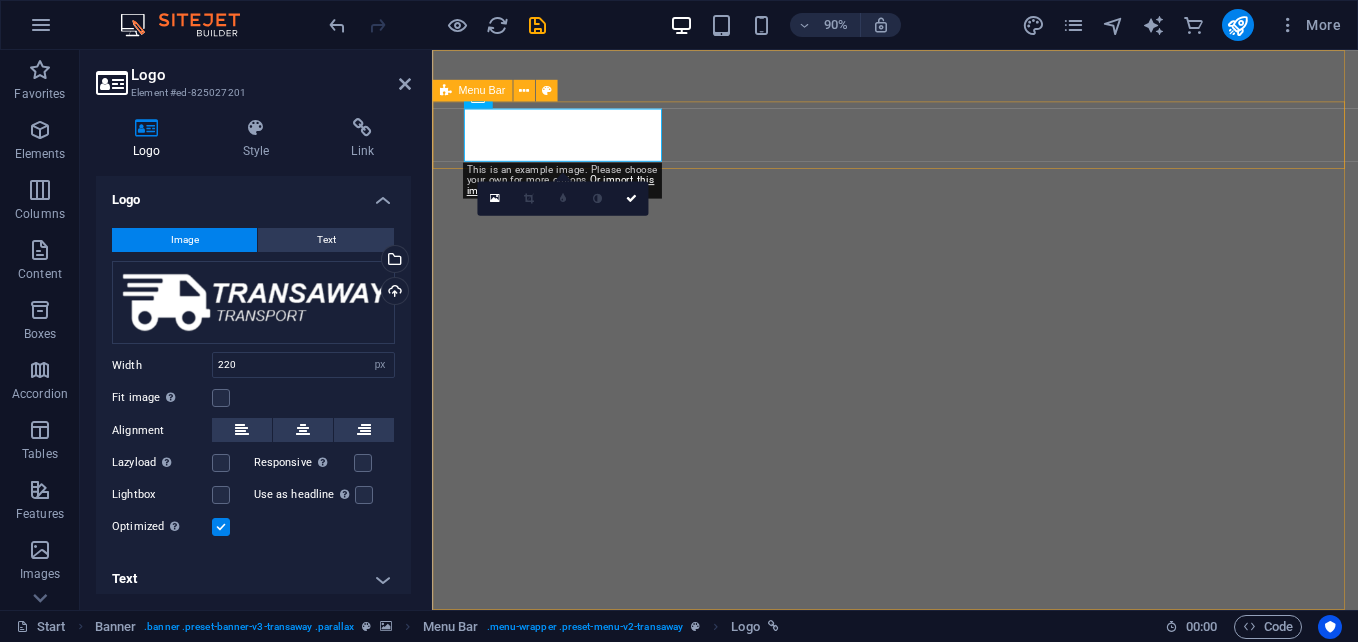 select on "px" 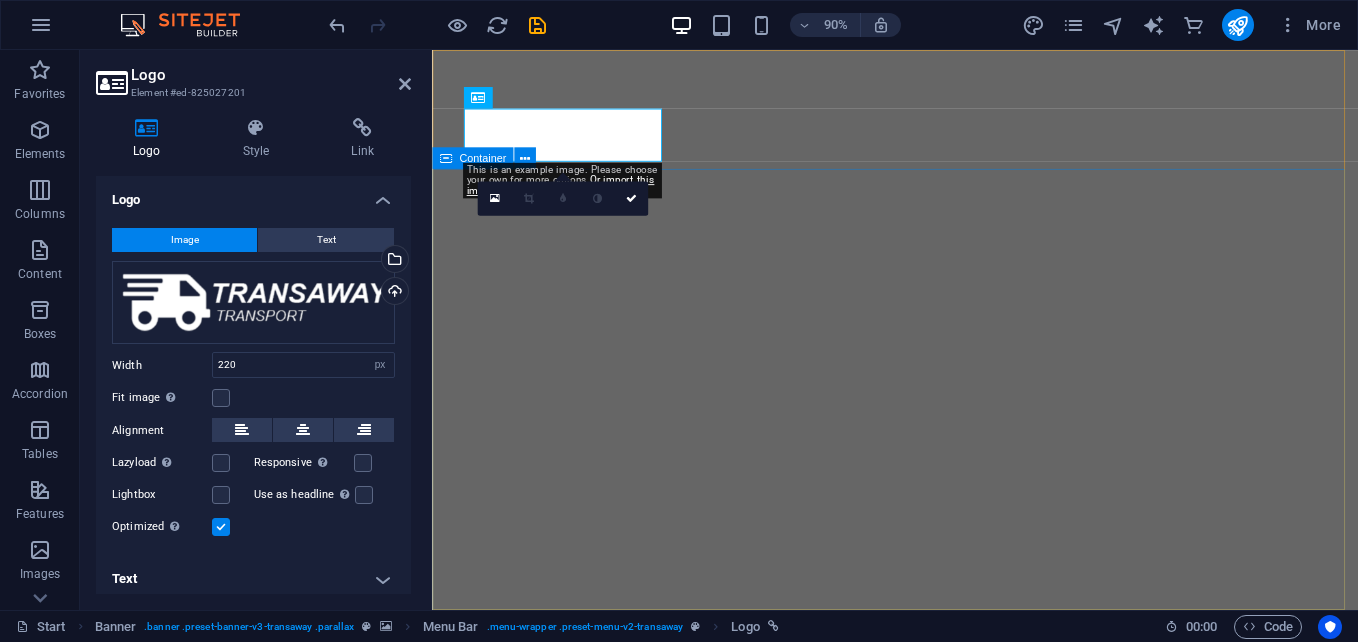 scroll, scrollTop: 8, scrollLeft: 0, axis: vertical 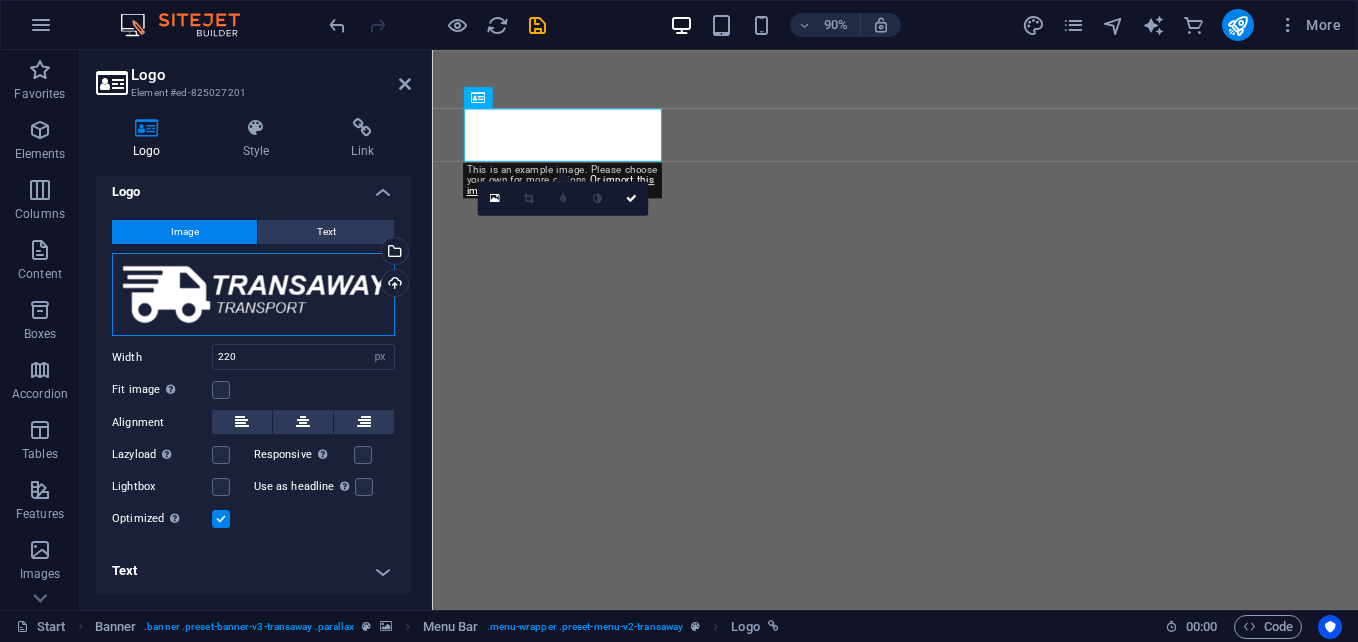 click on "Drag files here, click to choose files or select files from Files or our free stock photos & videos" at bounding box center (253, 295) 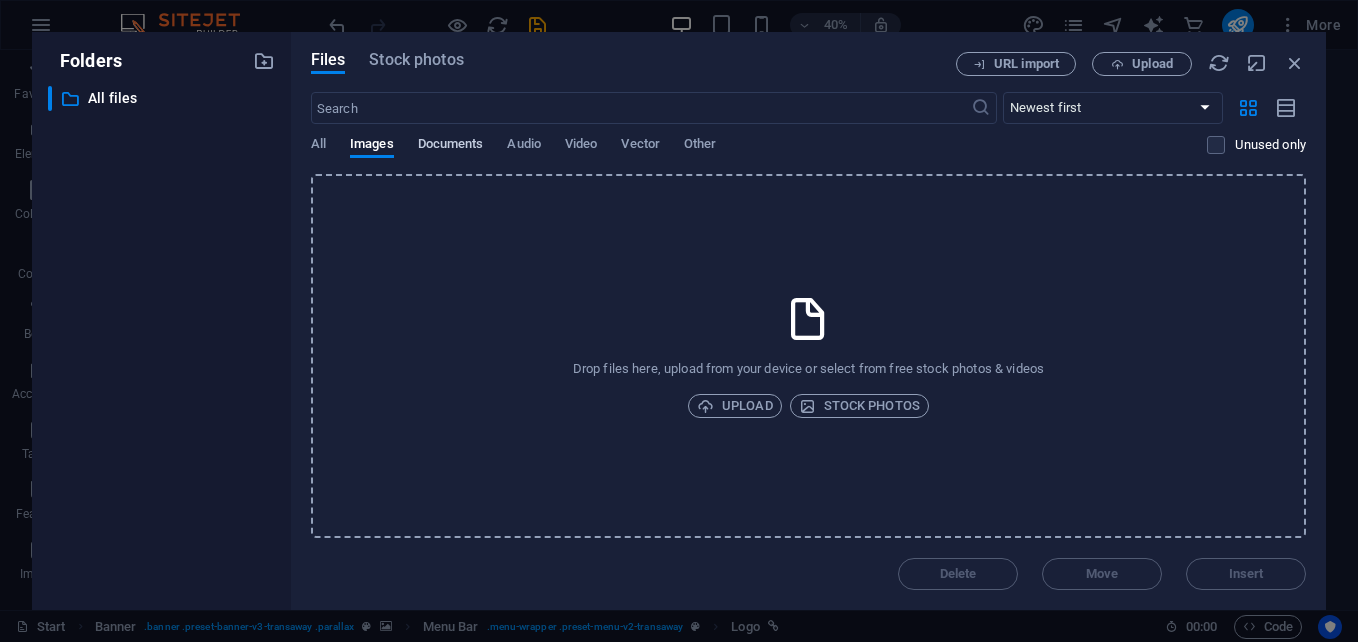 click on "Documents" at bounding box center (451, 146) 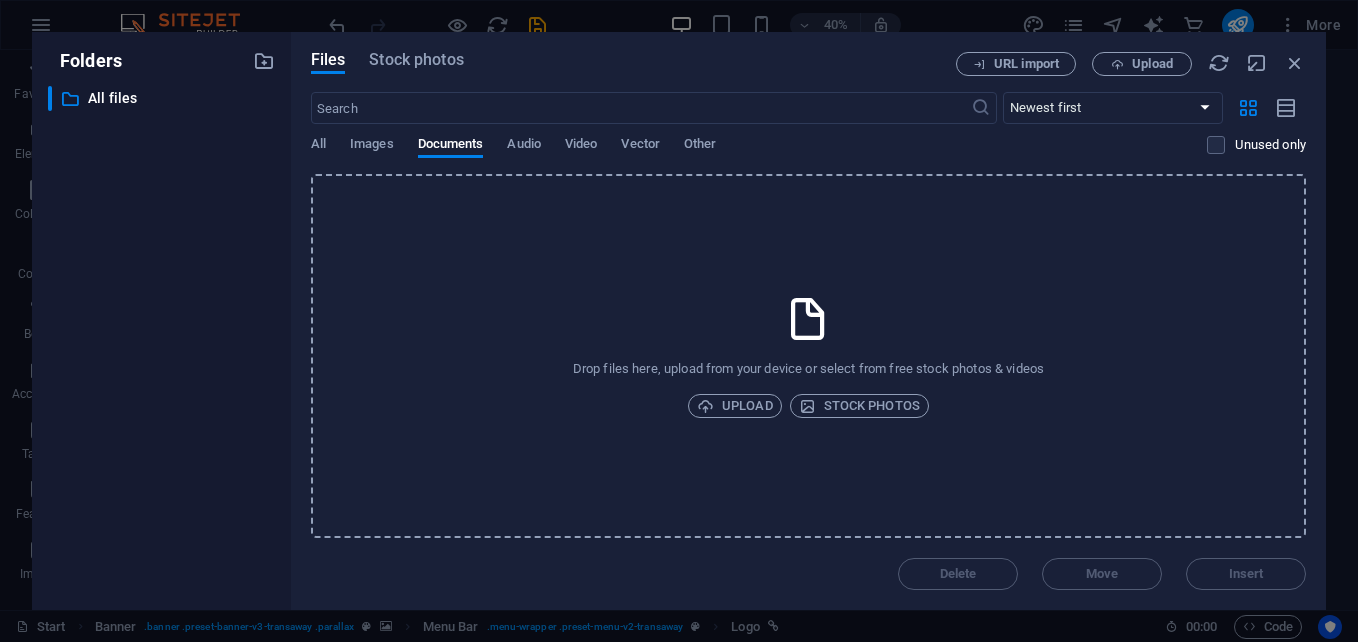 click on "​ Newest first Oldest first Name (A-Z) Name (Z-A) Size (0-9) Size (9-0) Resolution (0-9) Resolution (9-0) All Images Documents Audio Video Vector Other Unused only" at bounding box center [808, 133] 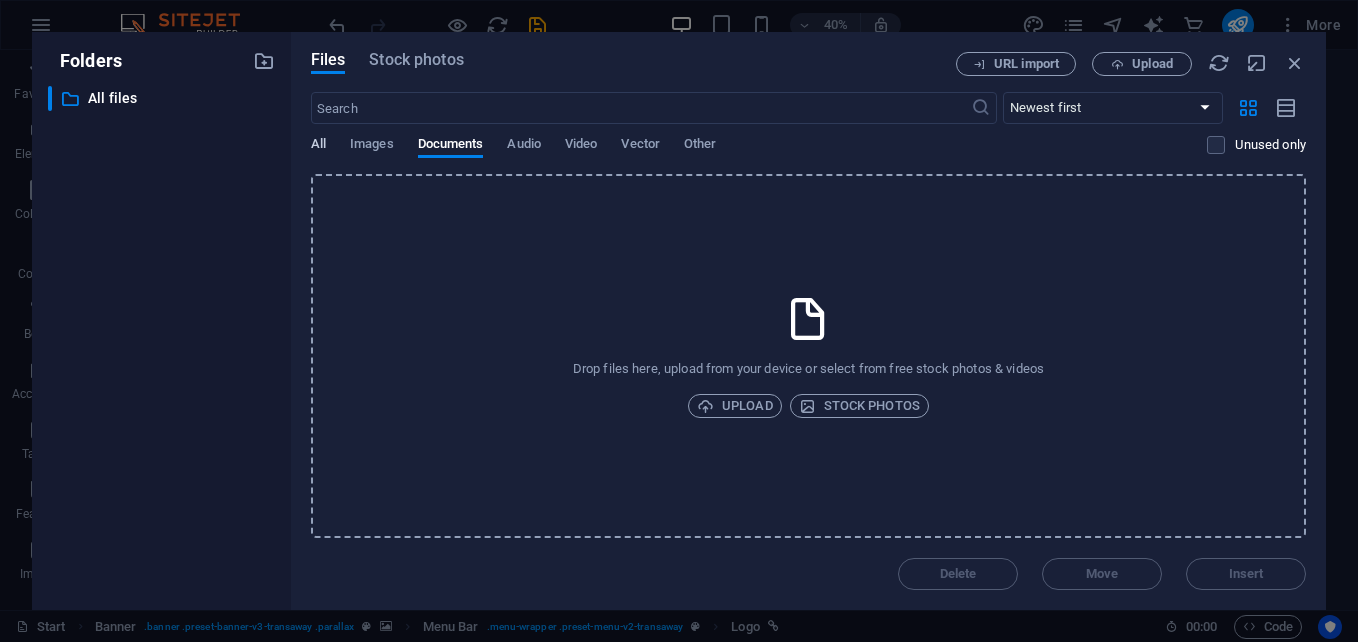 click on "All" at bounding box center (318, 146) 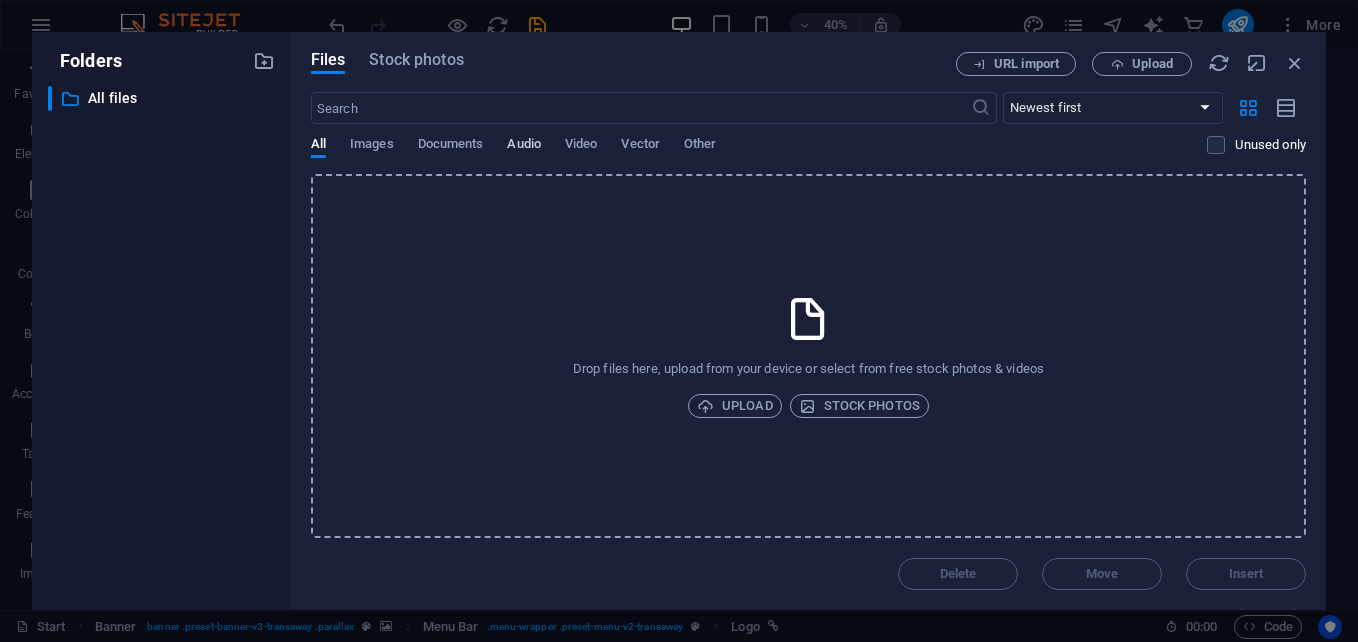click on "Audio" at bounding box center (523, 146) 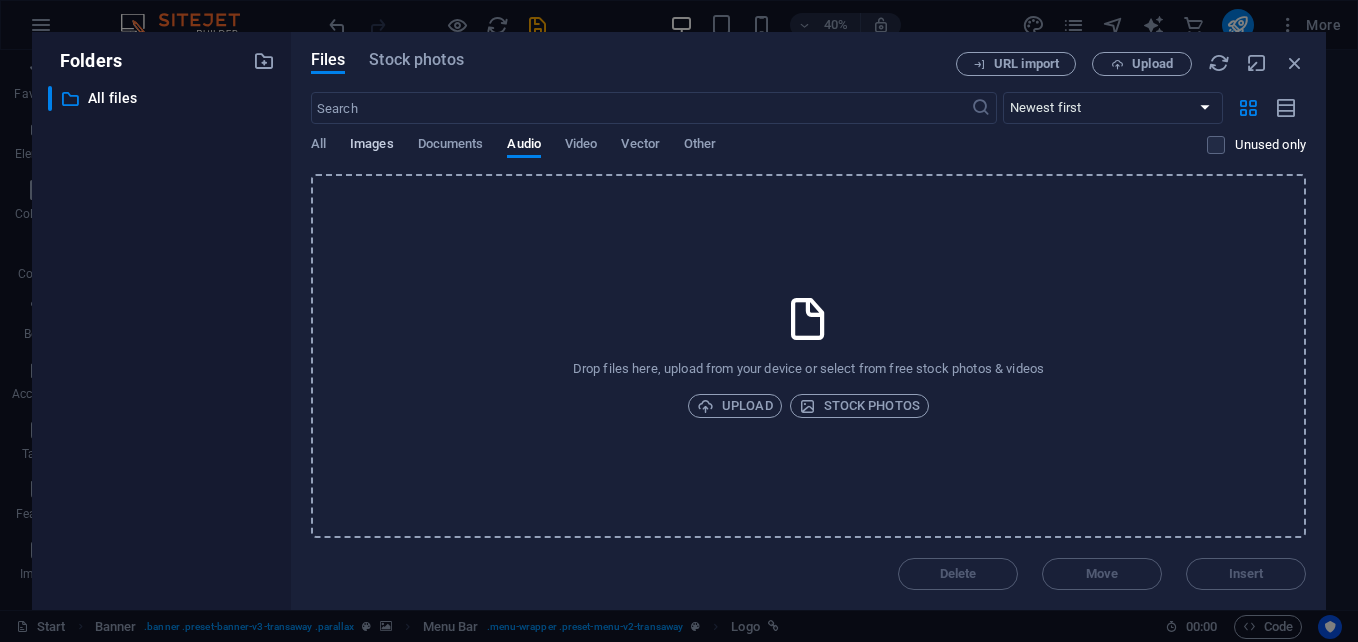 click on "Images" at bounding box center (372, 146) 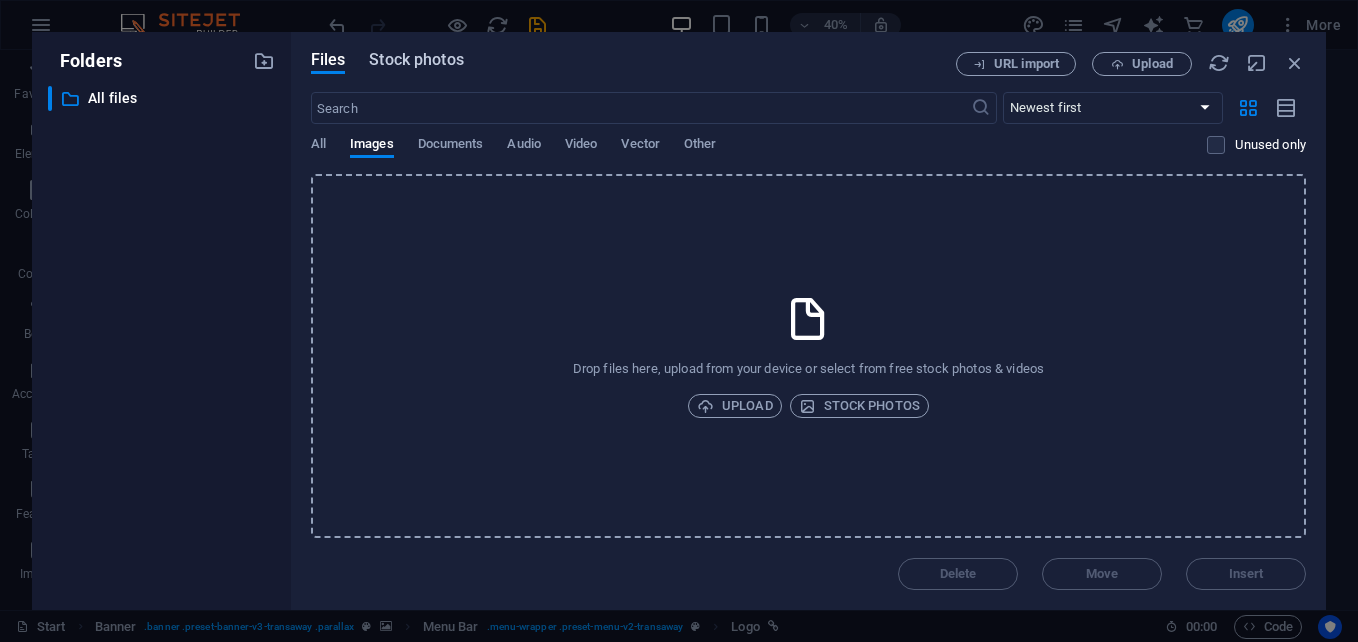 drag, startPoint x: 425, startPoint y: 43, endPoint x: 428, endPoint y: 60, distance: 17.262676 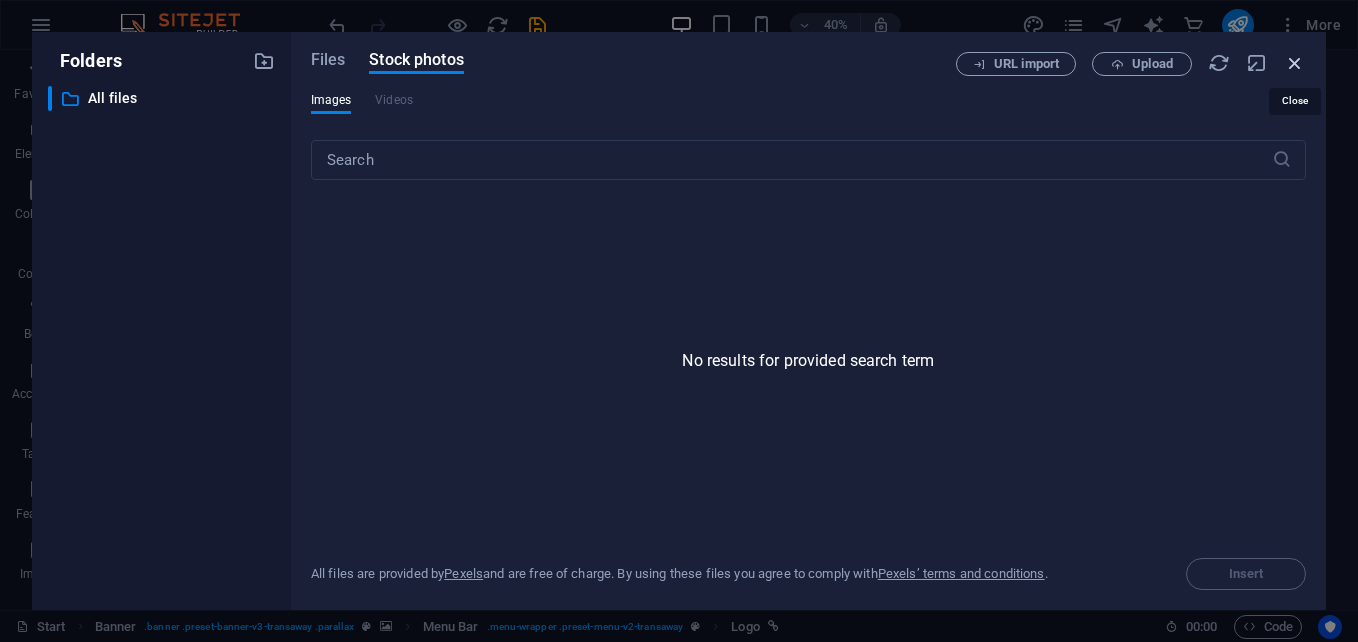 click at bounding box center (1295, 63) 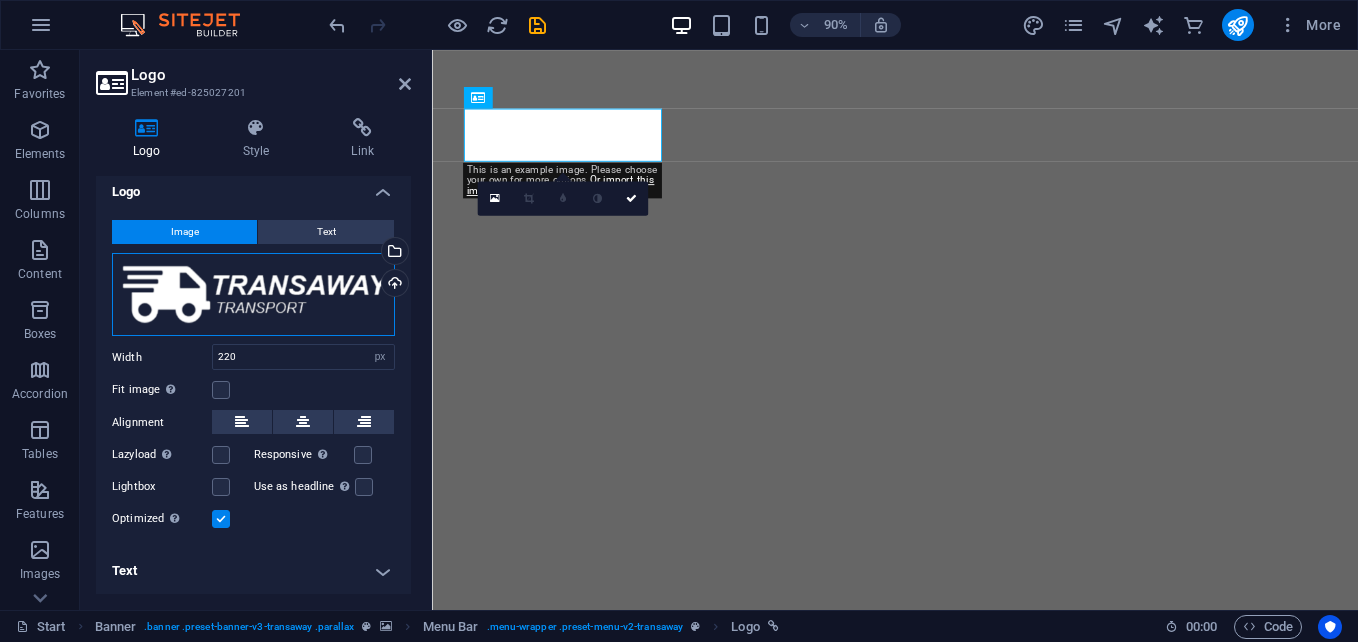 click on "Drag files here, click to choose files or select files from Files or our free stock photos & videos" at bounding box center (253, 295) 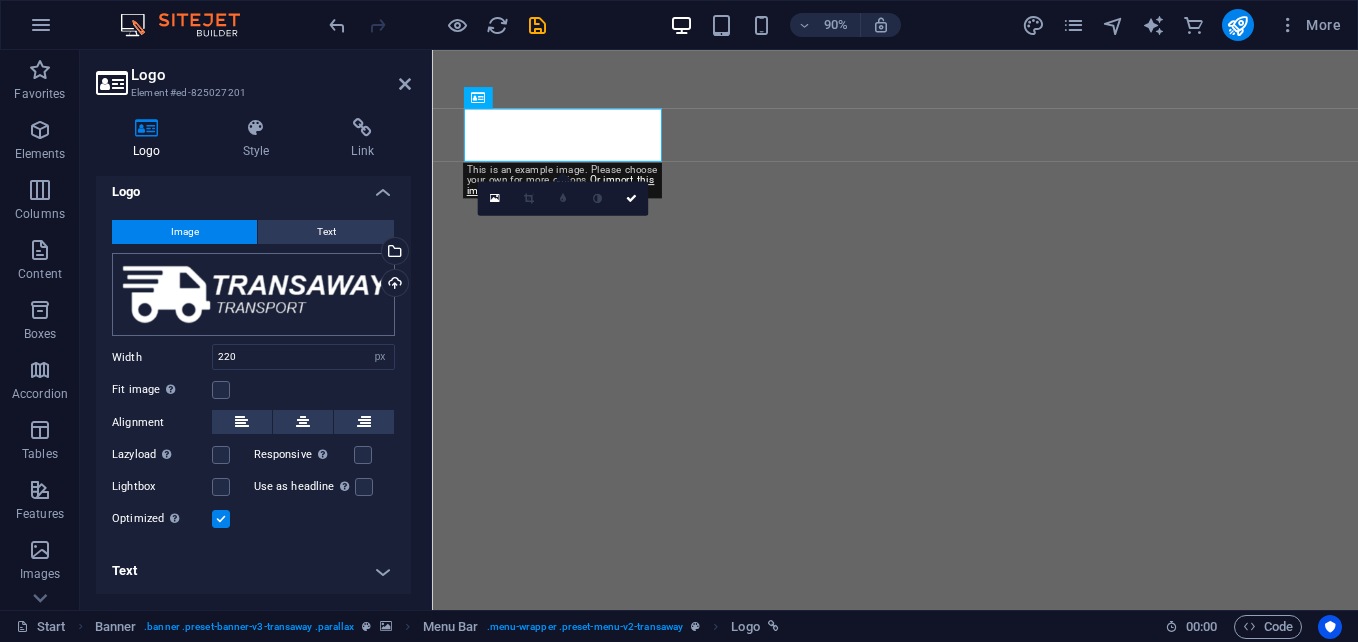 click on "parkinglotsquad.com Start Favorites Elements Columns Content Boxes Accordion Tables Features Images Slider Header Footer Forms Marketing Collections Commerce Logo Element #ed-825027201 Logo Style Link Logo Image Text Drag files here, click to choose files or select files from Files or our free stock photos & videos Select files from the file manager, stock photos, or upload file(s) Upload Width 220 Default auto px rem % em vh vw Fit image Automatically fit image to a fixed width and height Height Default auto px Alignment Lazyload Loading images after the page loads improves page speed. Responsive Automatically load retina image and smartphone optimized sizes. Lightbox Use as headline The image will be wrapped in an H1 headline tag. Useful for giving alternative text the weight of an H1 headline, e.g. for the logo. Leave unchecked if uncertain. Optimized Images are compressed to improve page speed. Position Direction Custom 50 px" at bounding box center [679, 321] 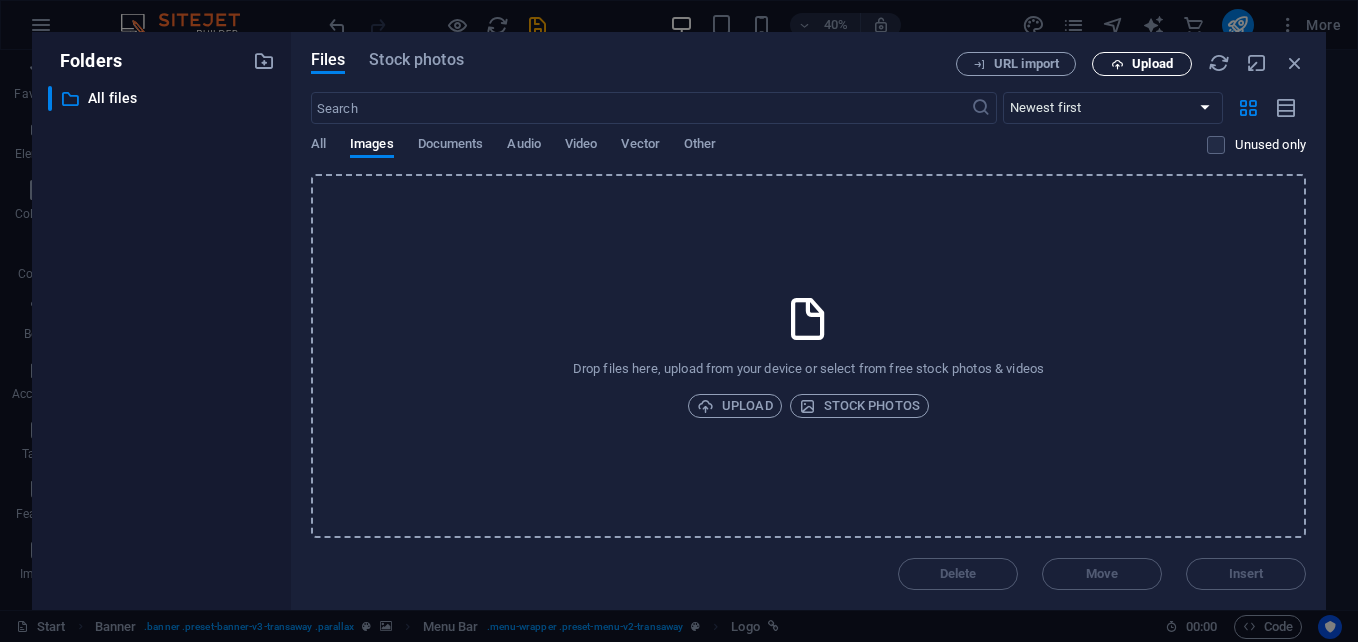 click on "Upload" at bounding box center (1152, 64) 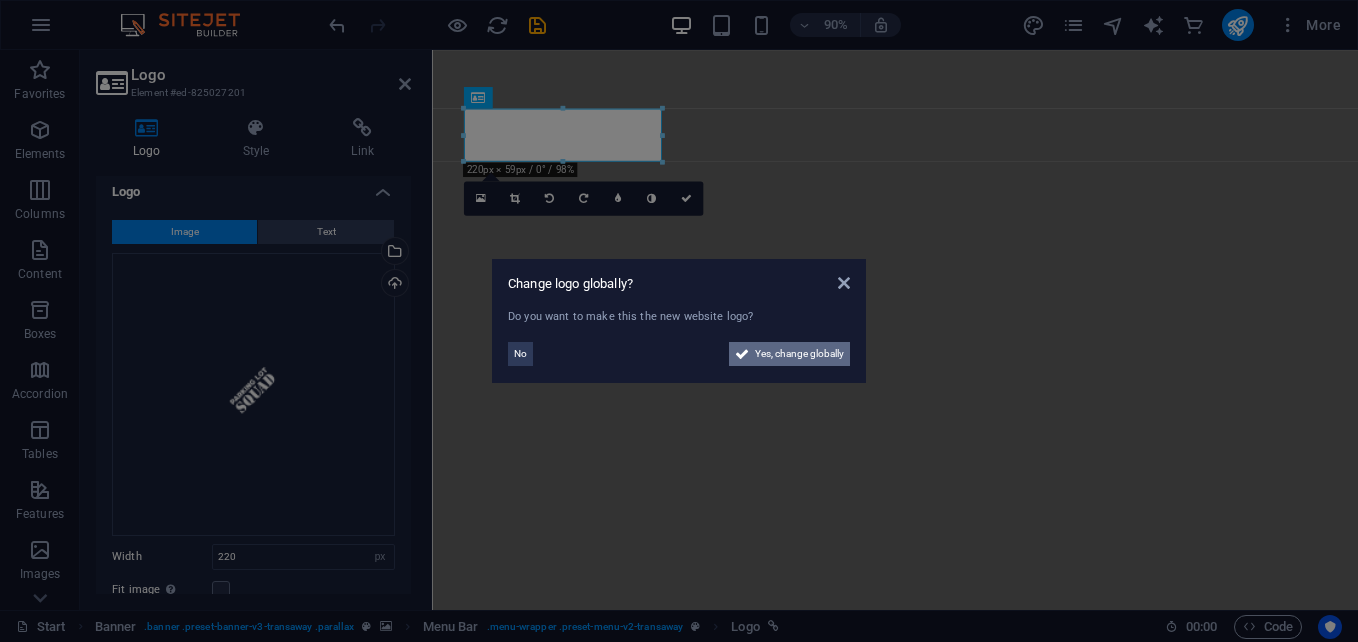 click on "Yes, change globally" at bounding box center [799, 354] 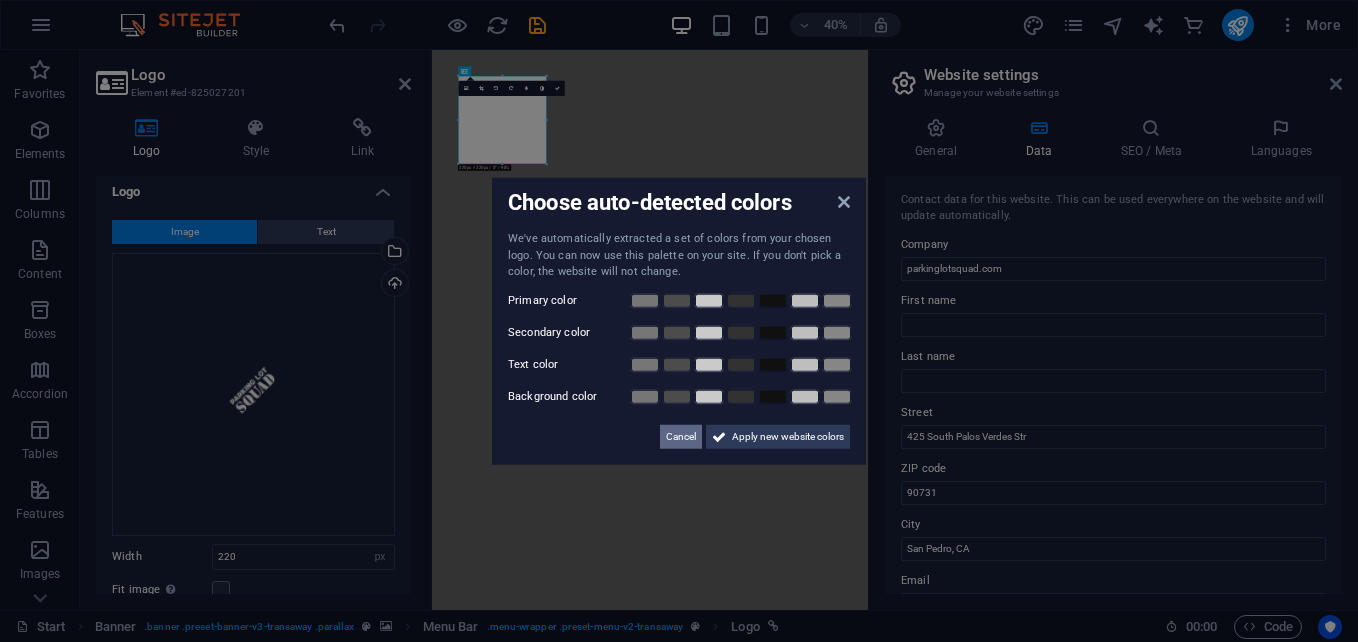 click on "Cancel" at bounding box center (681, 436) 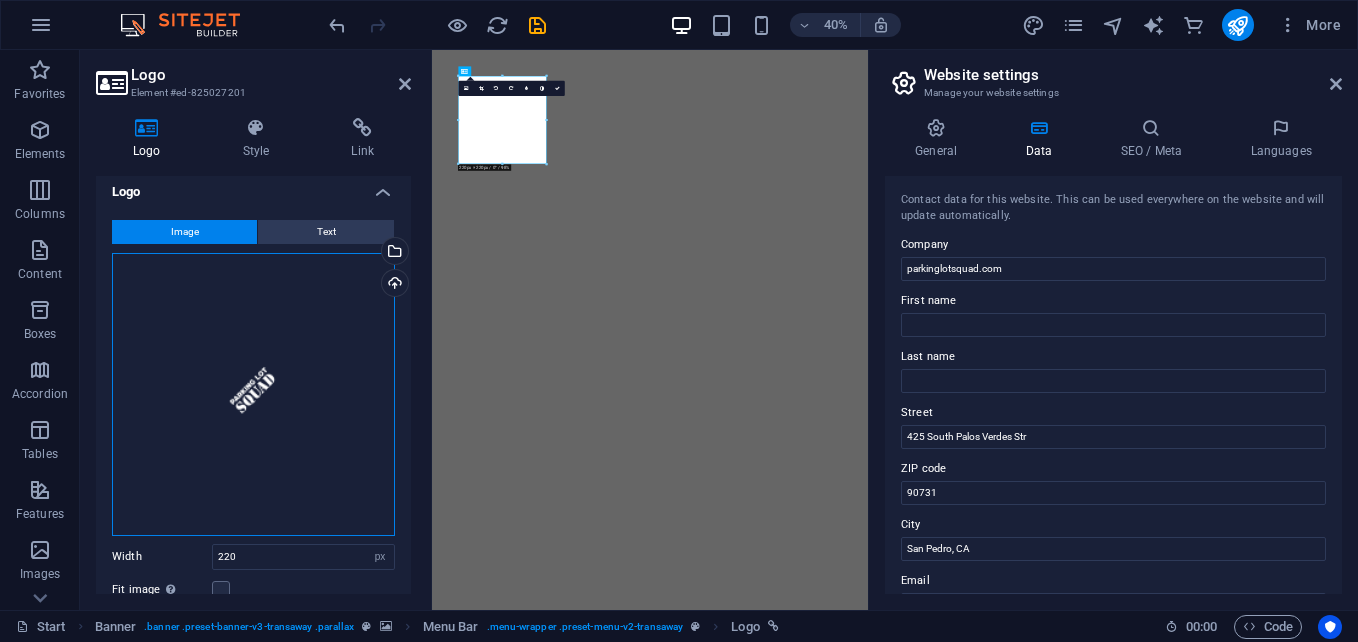 click on "Drag files here, click to choose files or select files from Files or our free stock photos & videos" at bounding box center (253, 394) 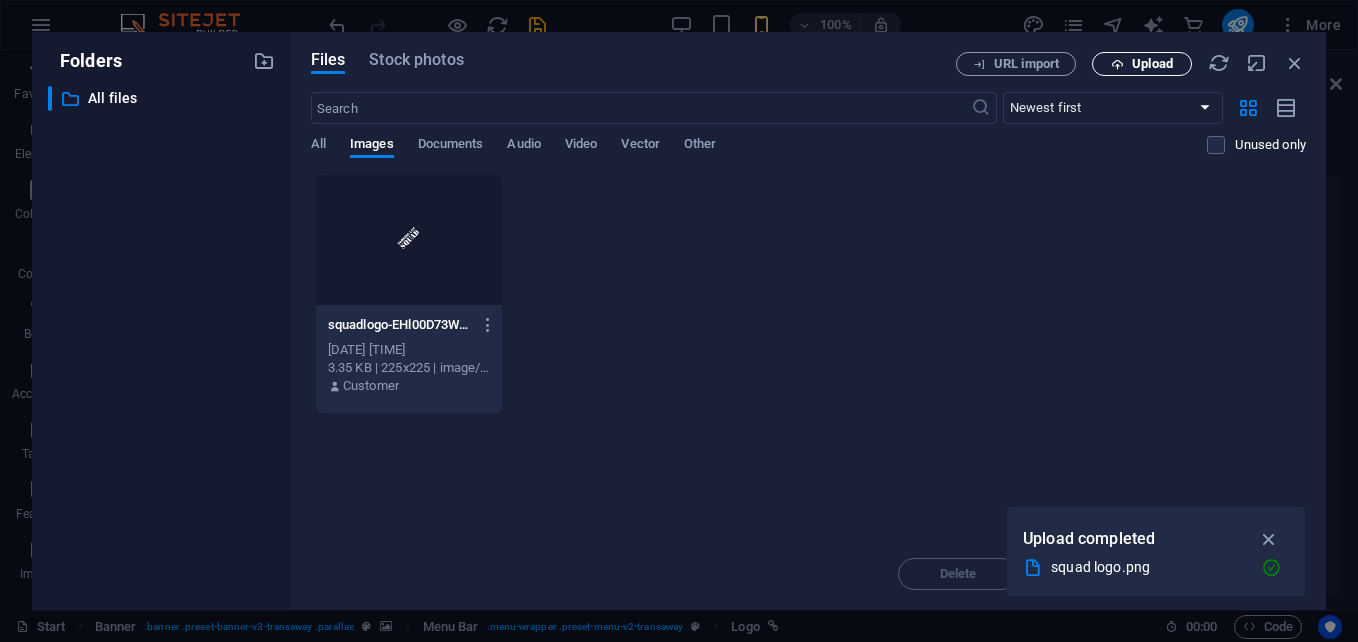 click on "Upload" at bounding box center (1152, 64) 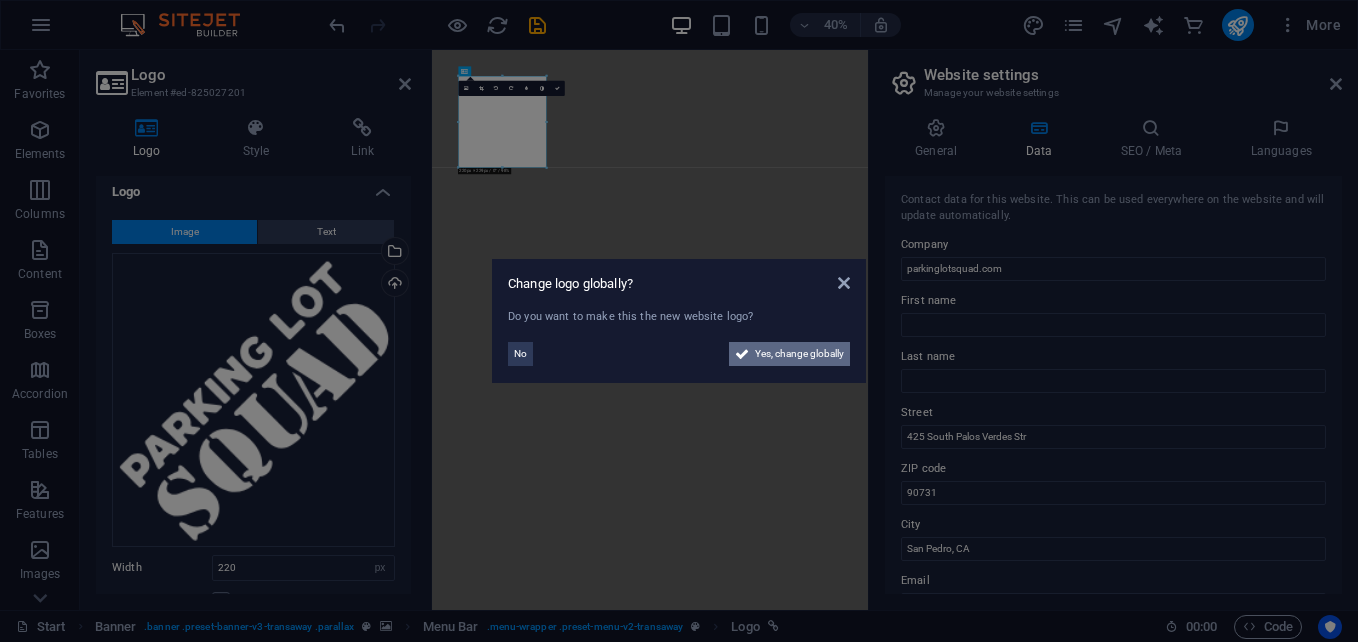 click on "Yes, change globally" at bounding box center [799, 354] 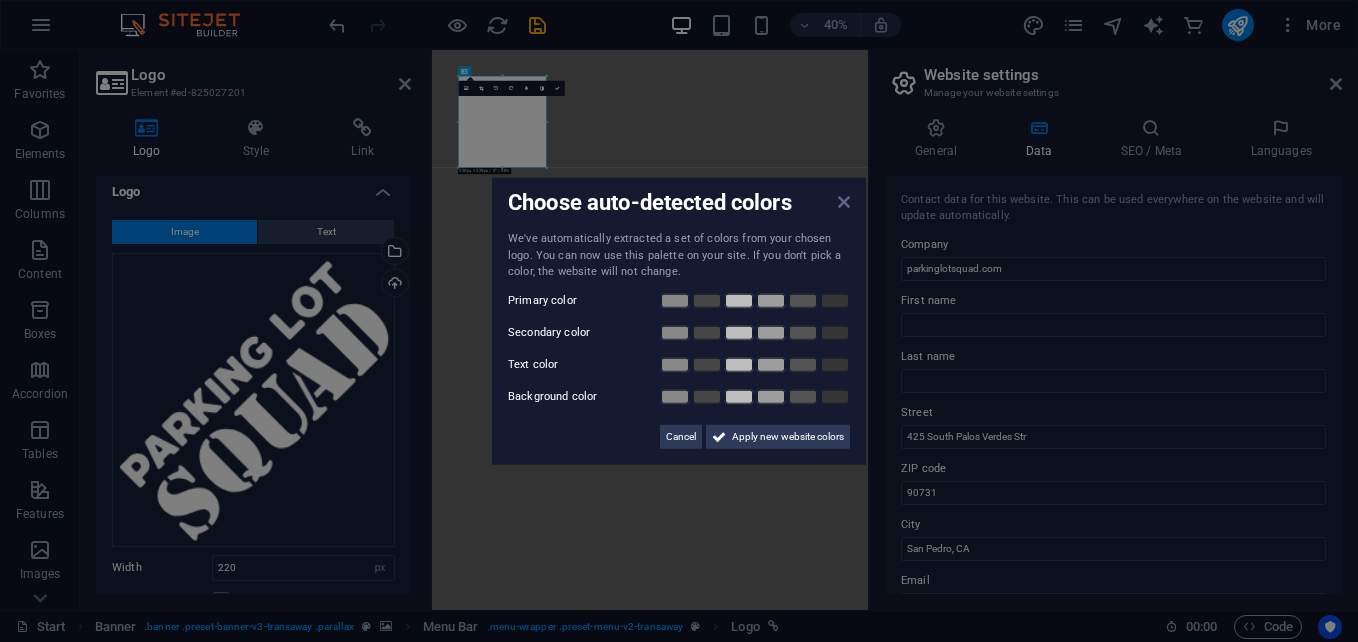 click at bounding box center [844, 202] 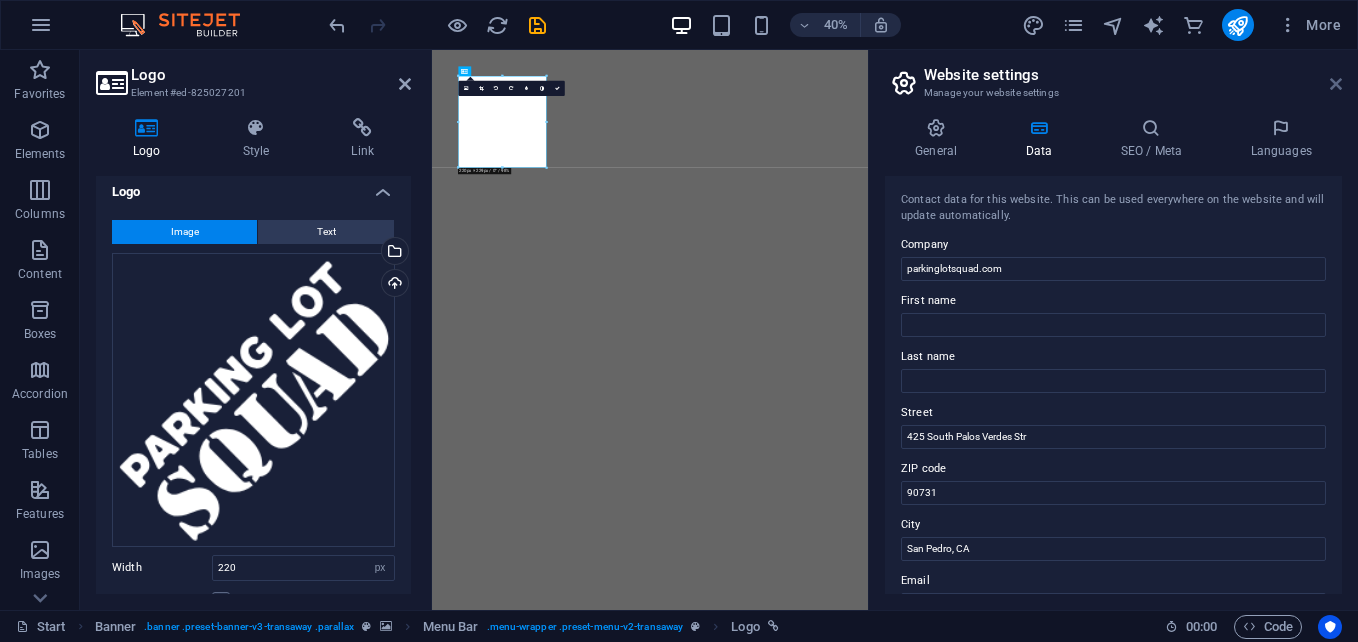 click at bounding box center [1336, 84] 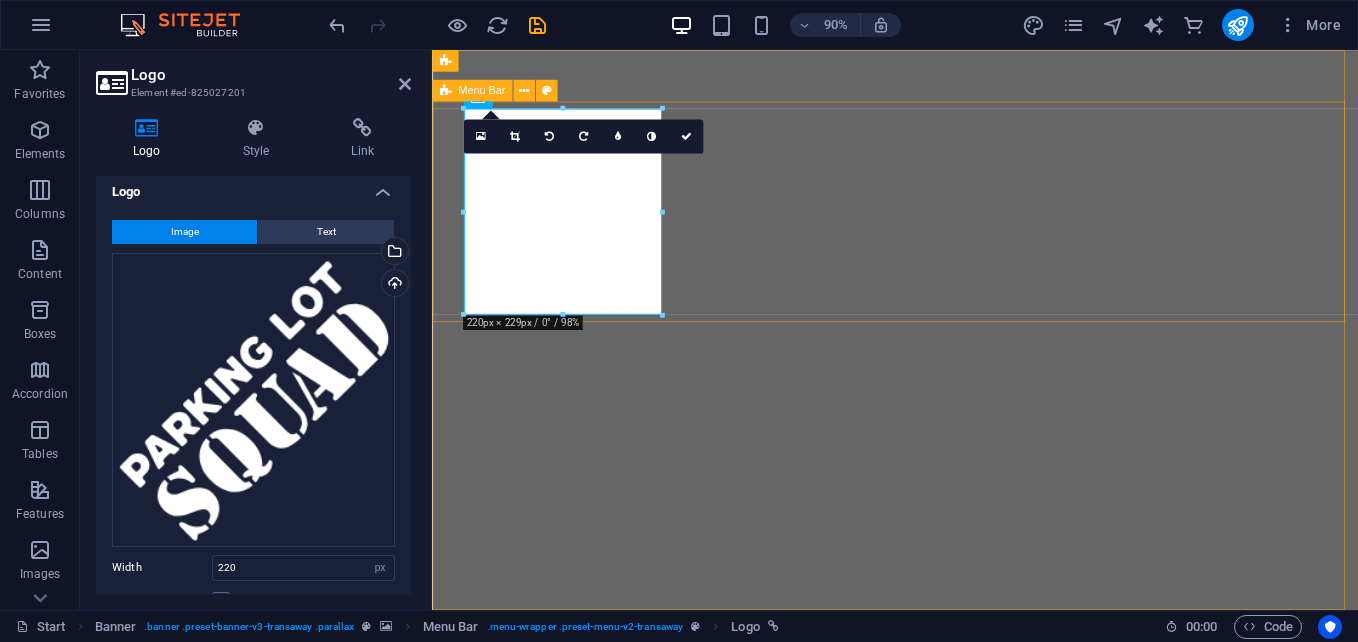 click on "Home About us Services Pricing Contact Get a quote" at bounding box center [946, 1852] 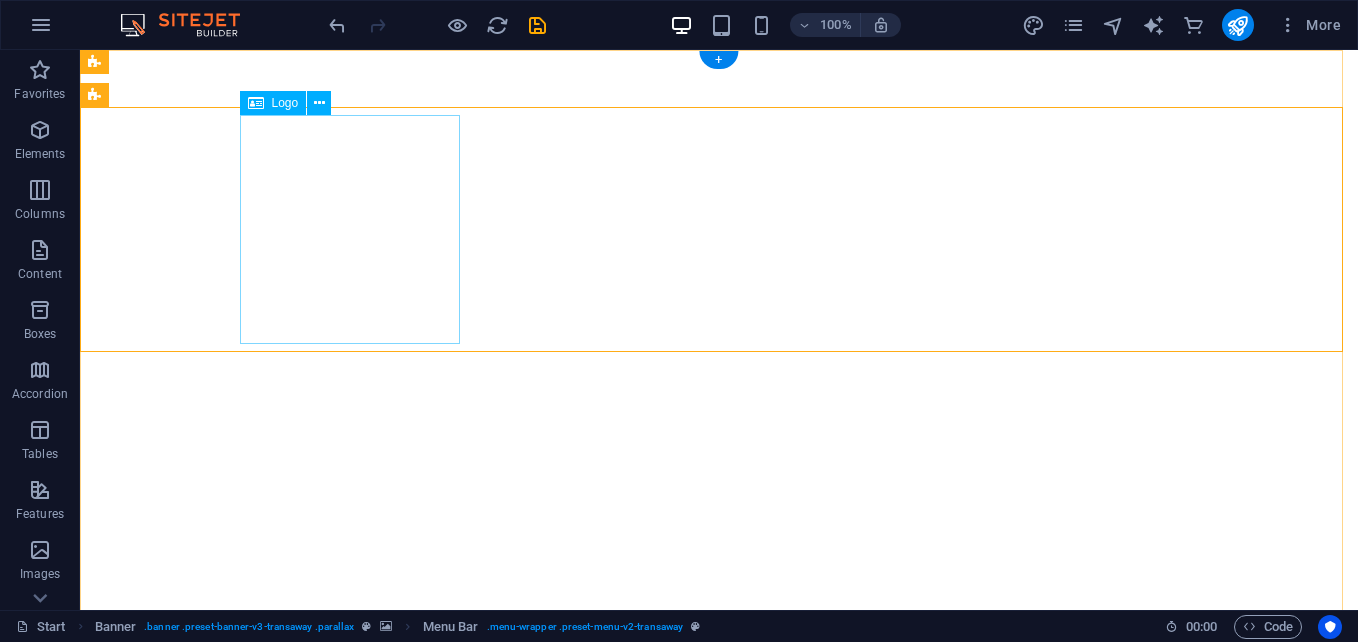 click at bounding box center (719, 1817) 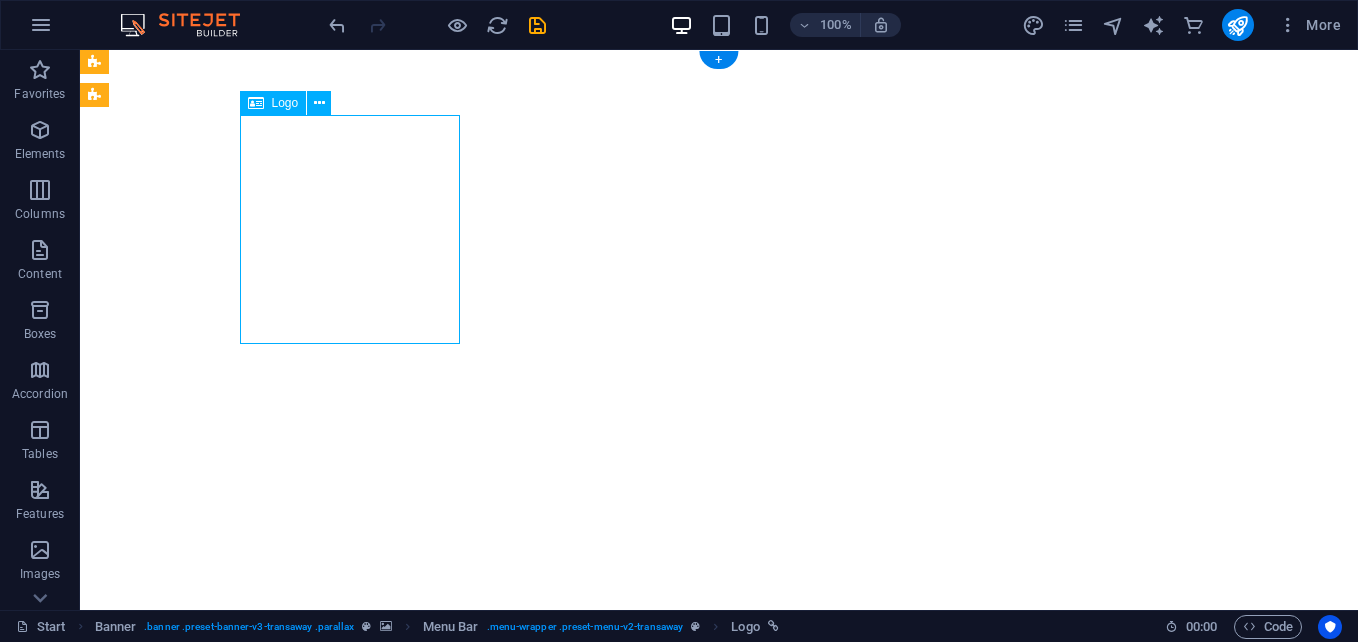 click at bounding box center [719, 1817] 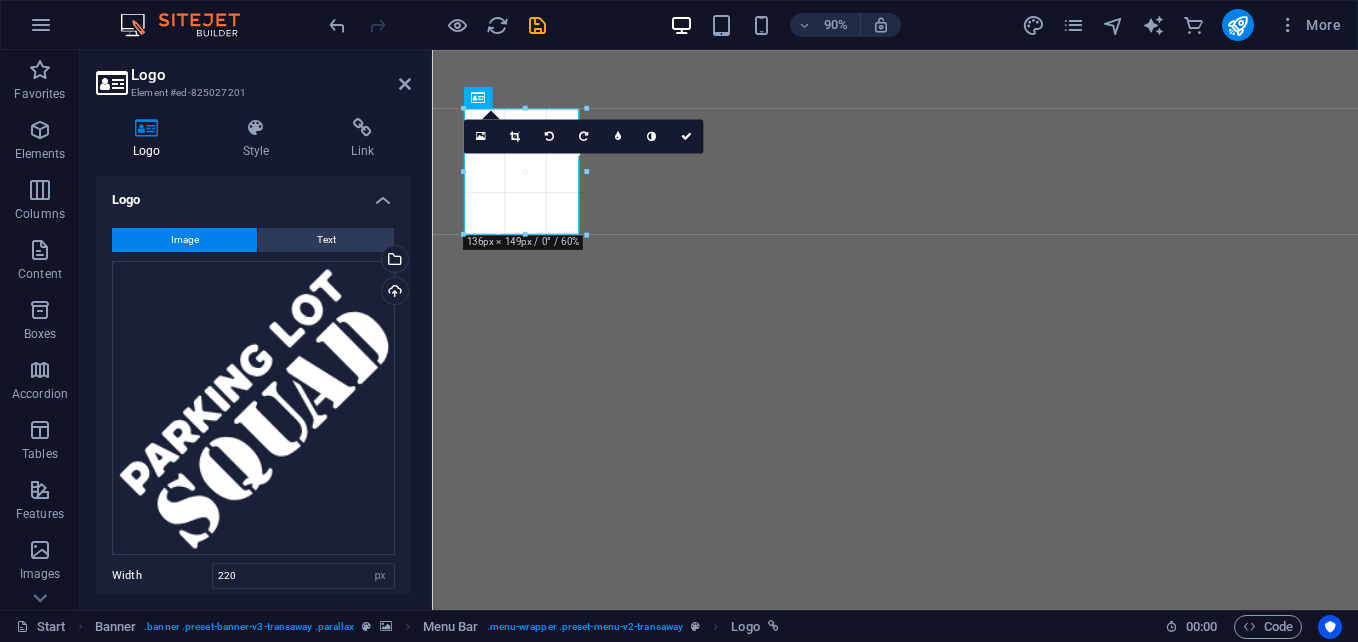 drag, startPoint x: 660, startPoint y: 314, endPoint x: 151, endPoint y: 175, distance: 527.6381 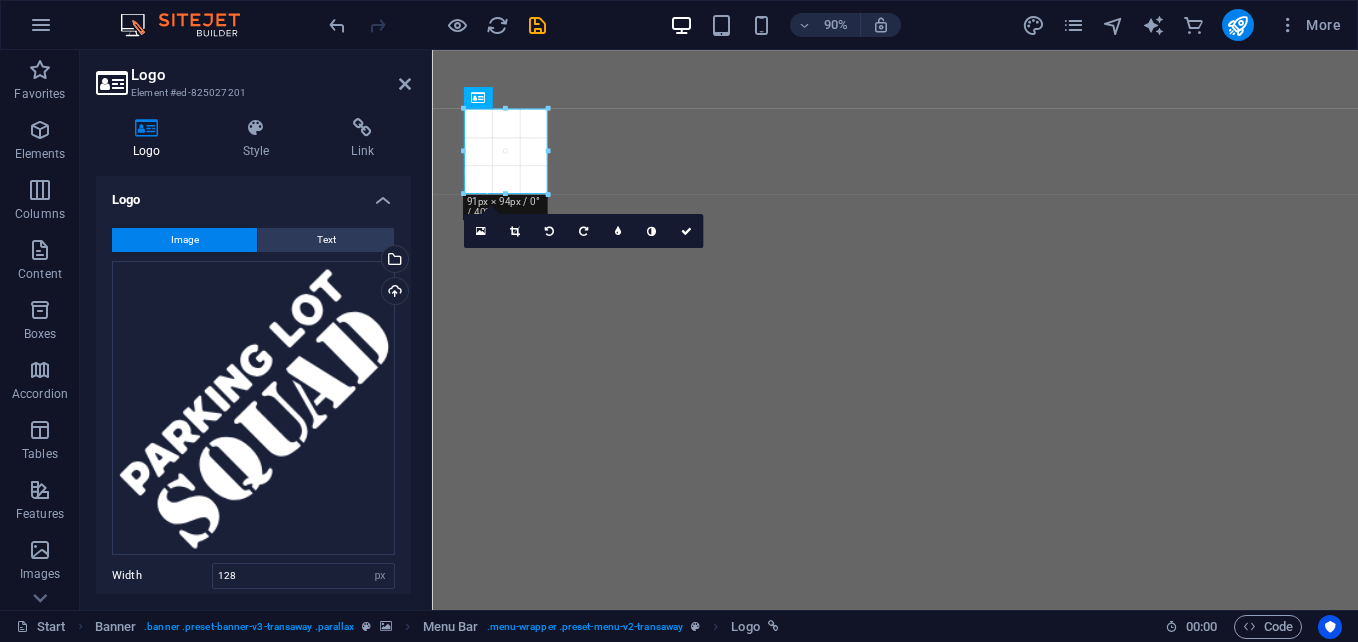 drag, startPoint x: 578, startPoint y: 229, endPoint x: 529, endPoint y: 185, distance: 65.8559 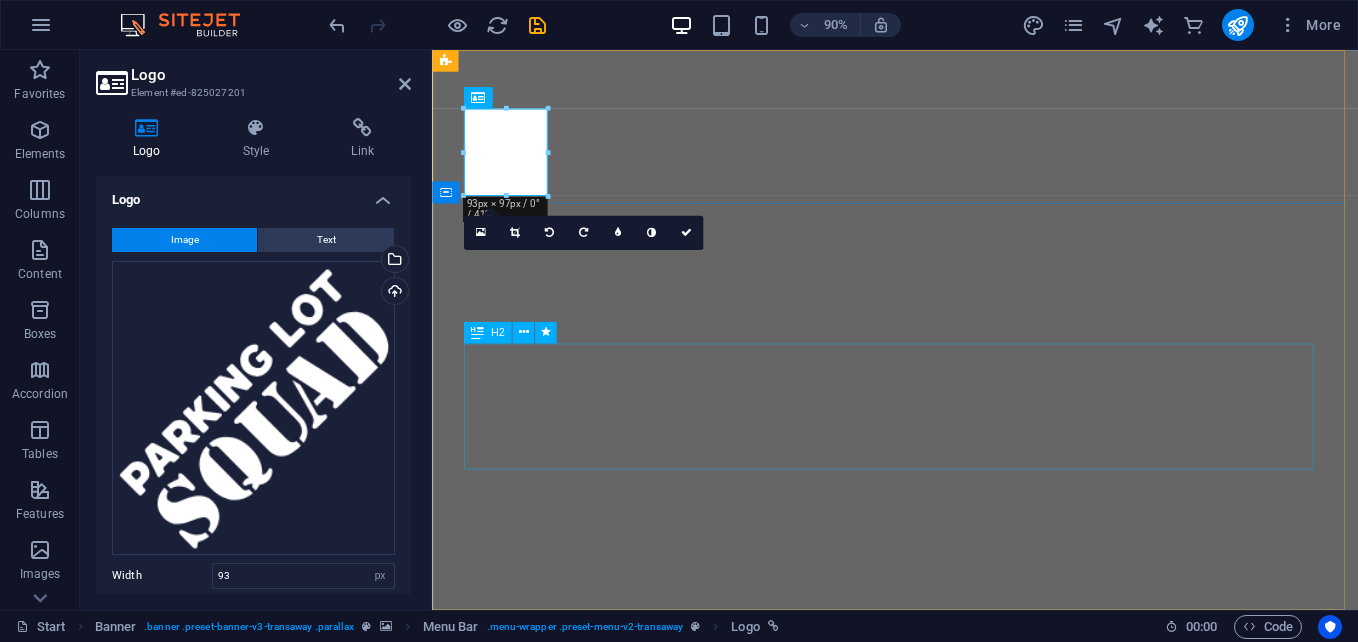 click on "Your world wide transport service" at bounding box center (947, 1250) 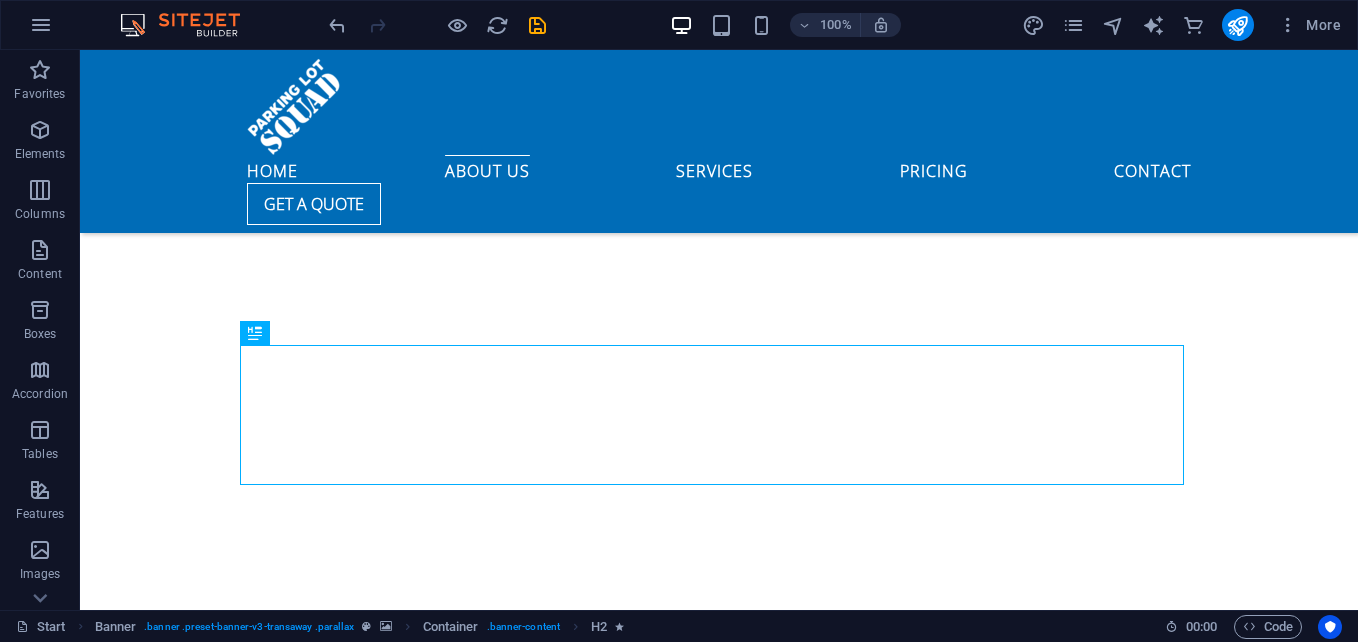 scroll, scrollTop: 0, scrollLeft: 0, axis: both 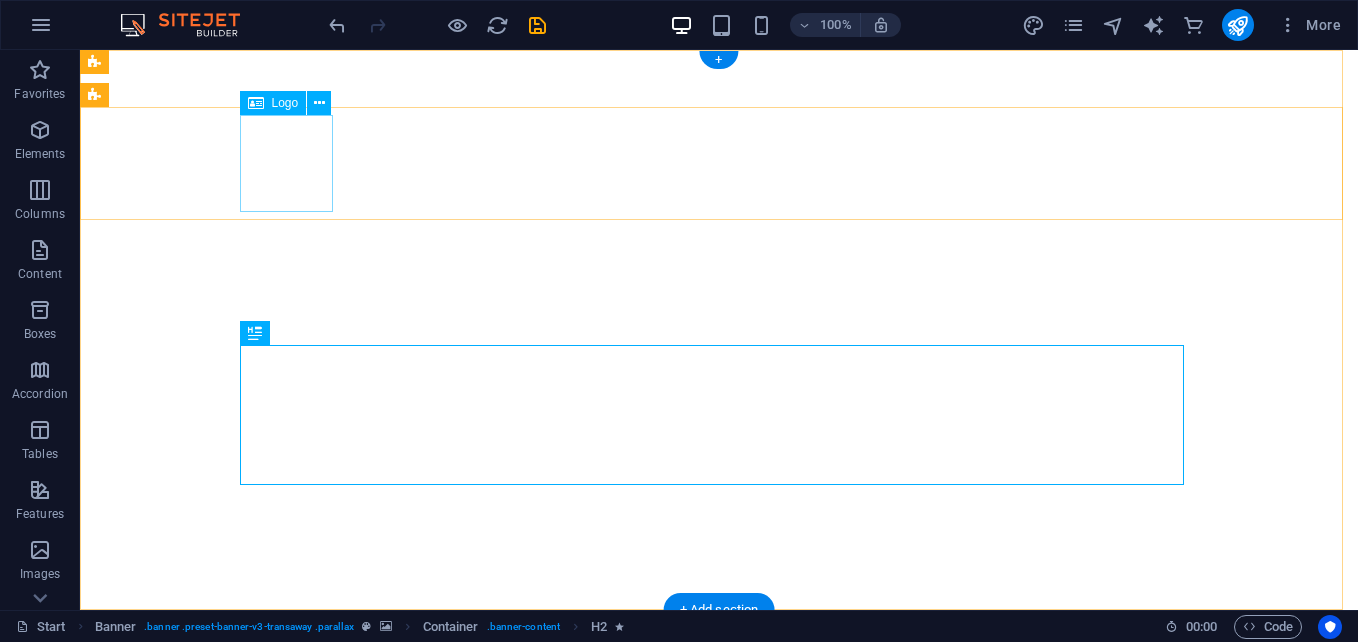 click at bounding box center (719, 911) 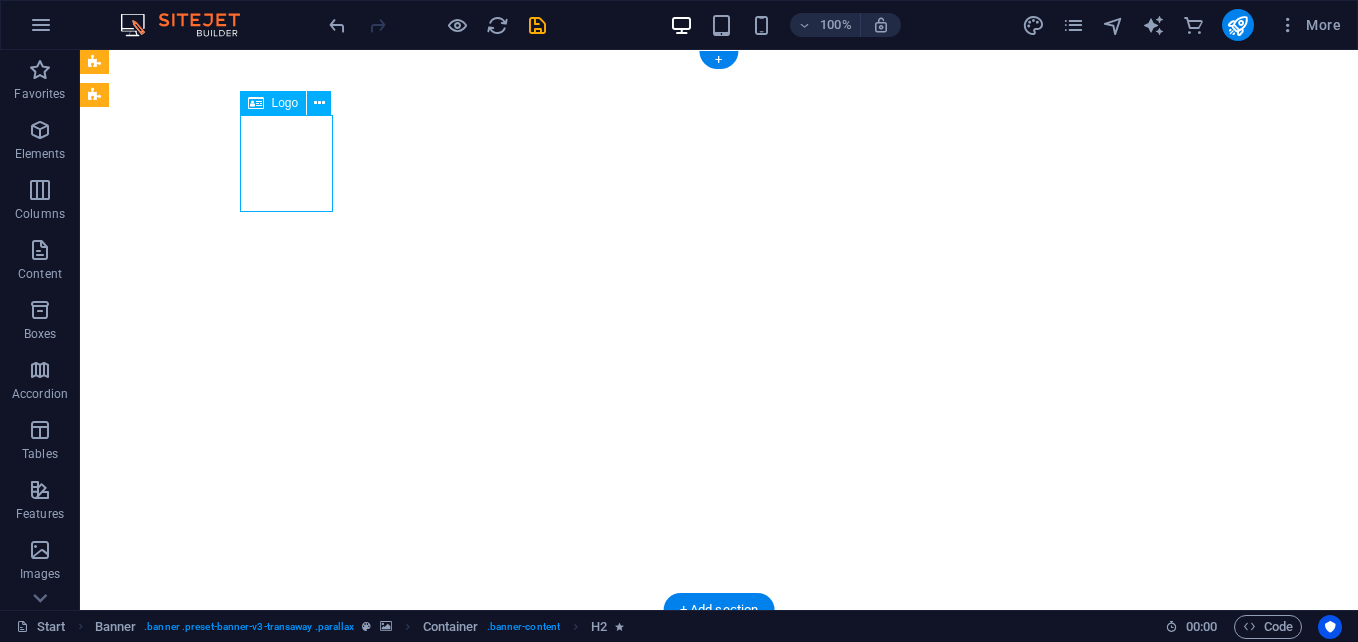 click at bounding box center [719, 911] 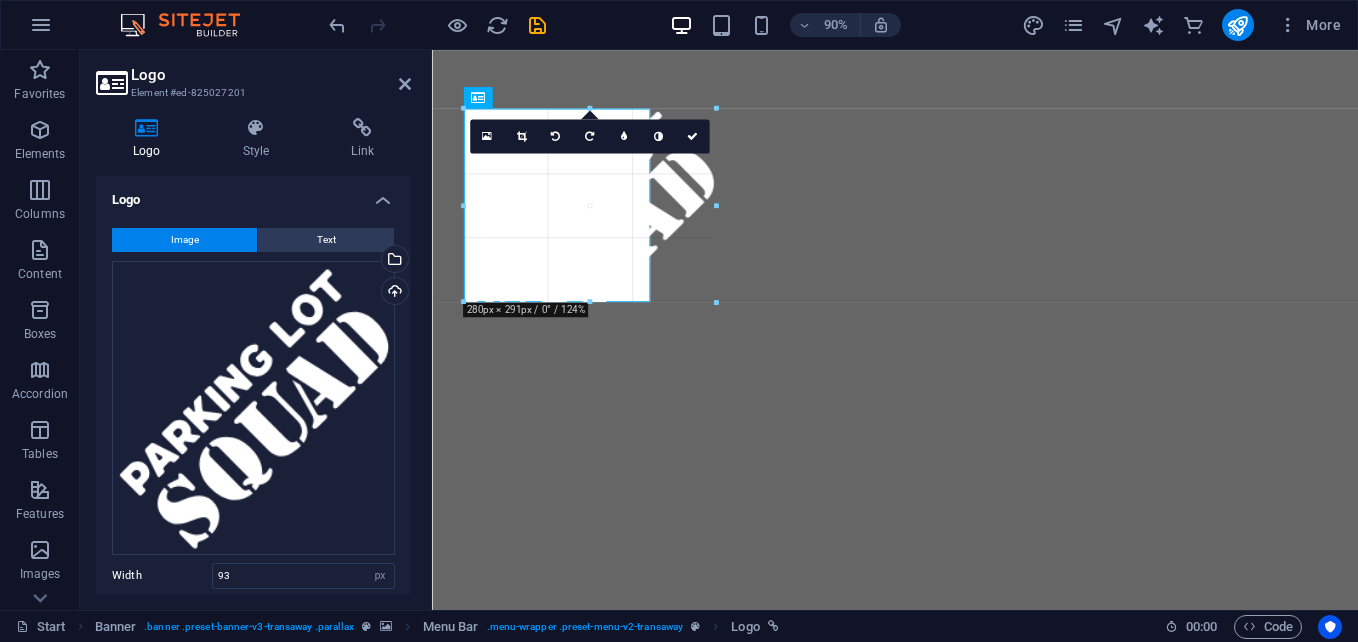 drag, startPoint x: 550, startPoint y: 149, endPoint x: 664, endPoint y: 189, distance: 120.8139 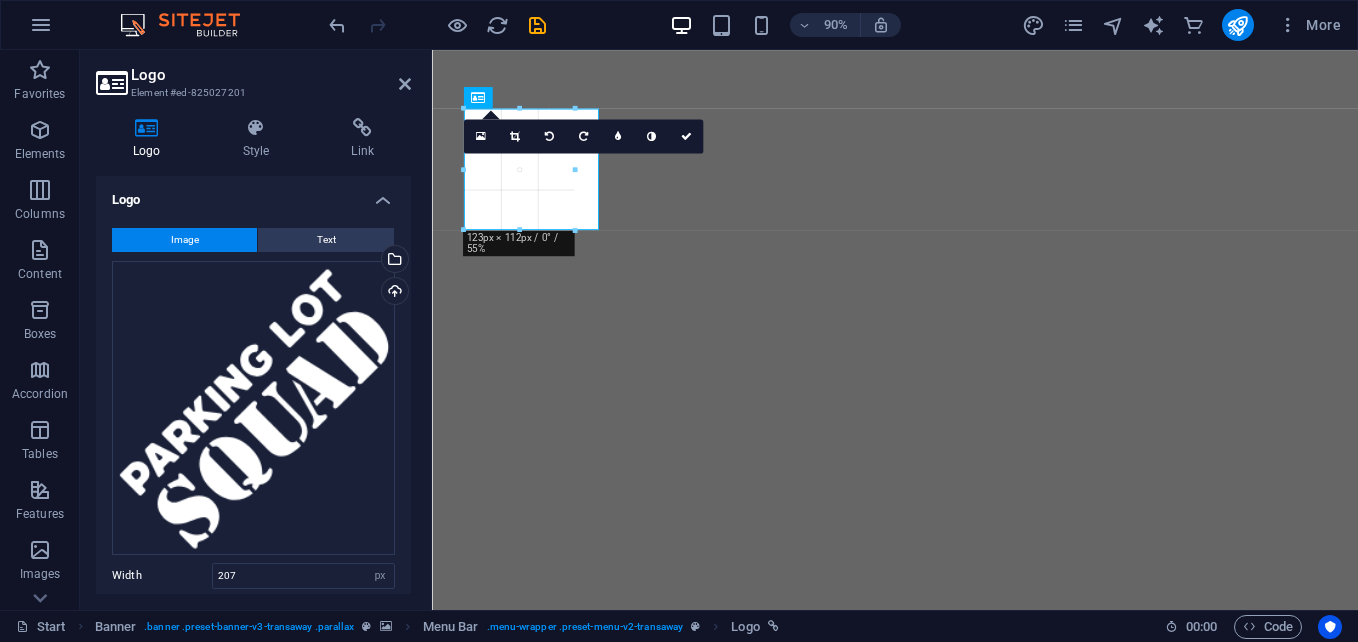 drag, startPoint x: 653, startPoint y: 302, endPoint x: 596, endPoint y: 170, distance: 143.78108 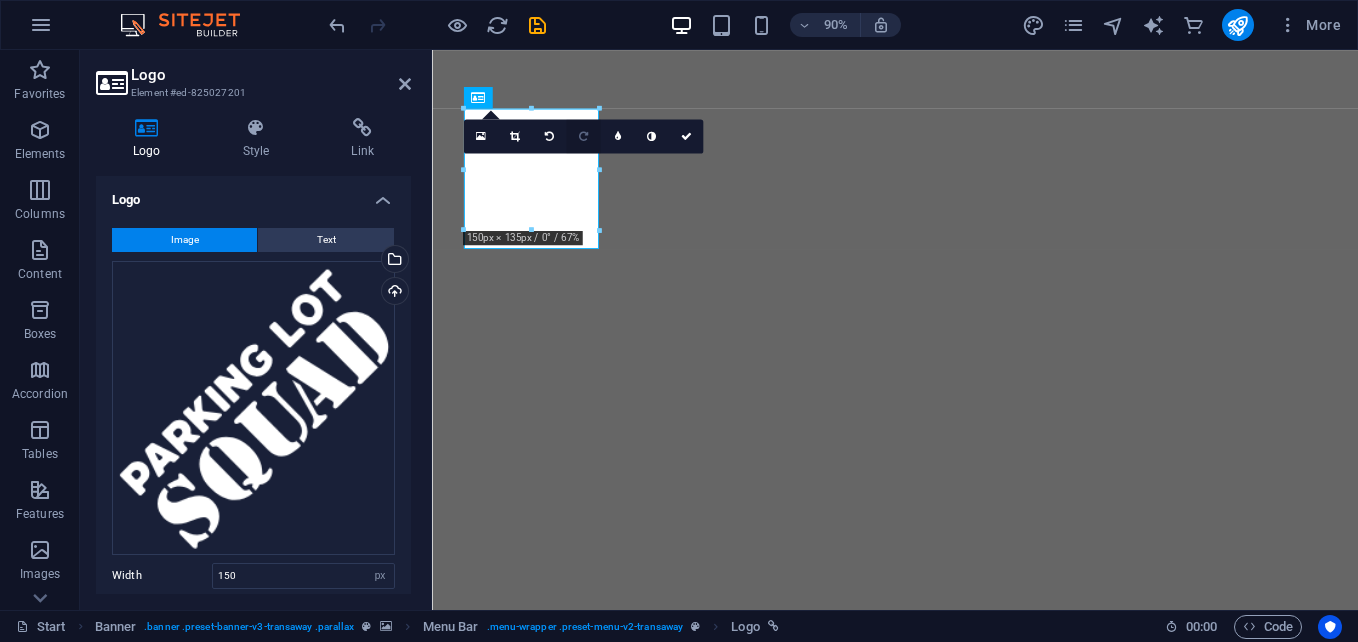 click at bounding box center (583, 136) 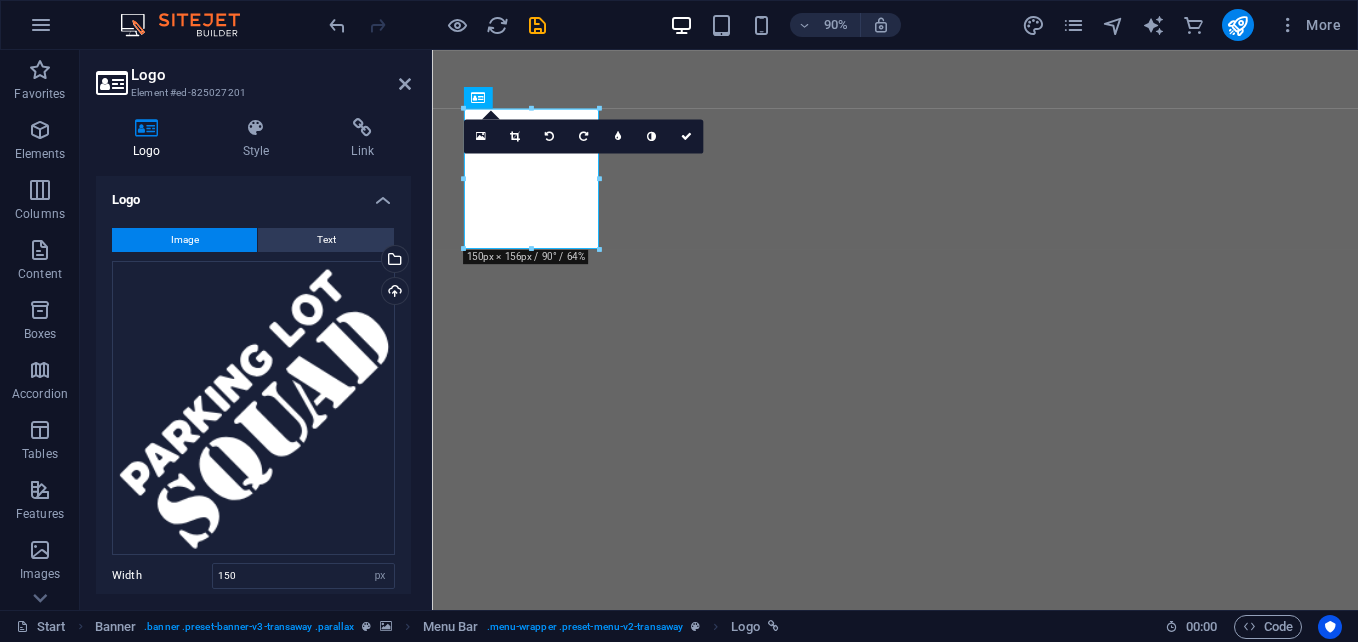 click at bounding box center [583, 136] 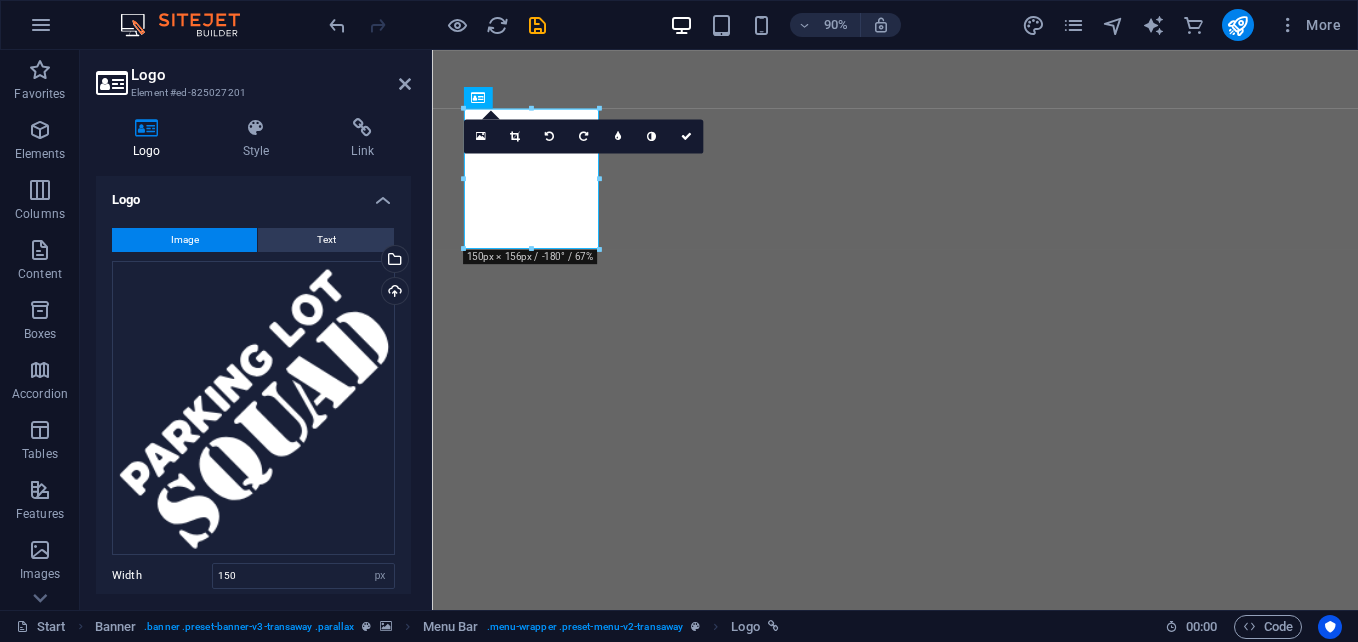click at bounding box center [583, 136] 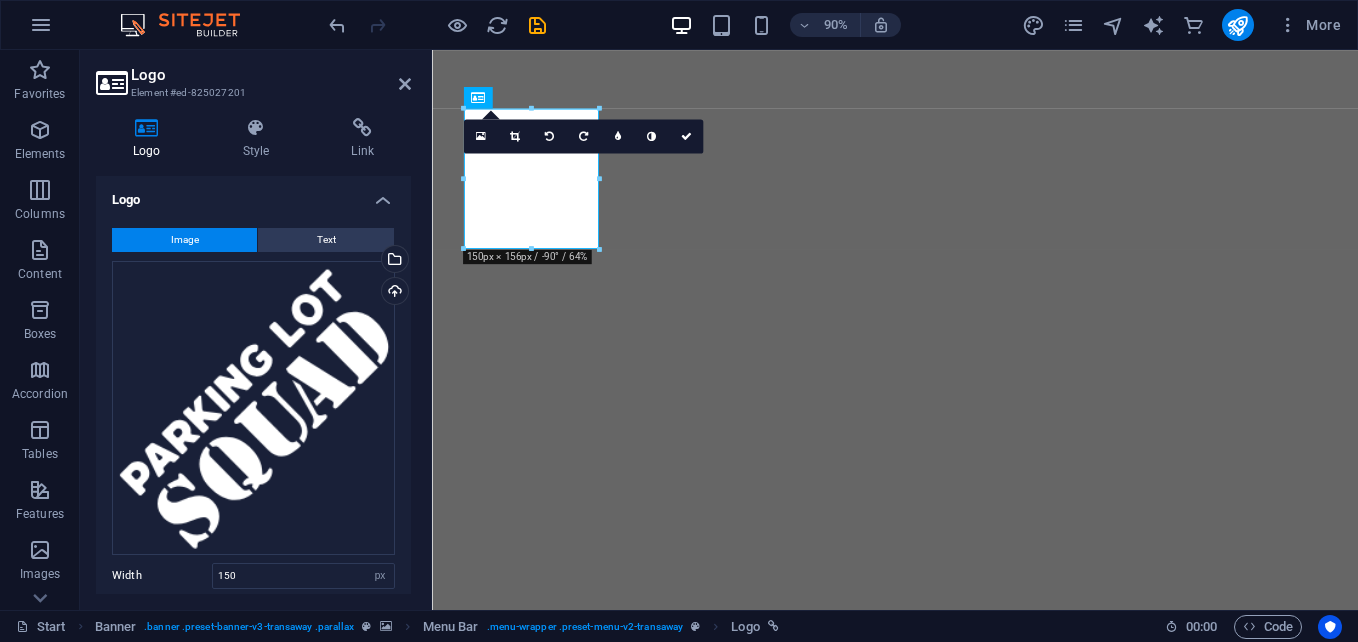 click at bounding box center [583, 136] 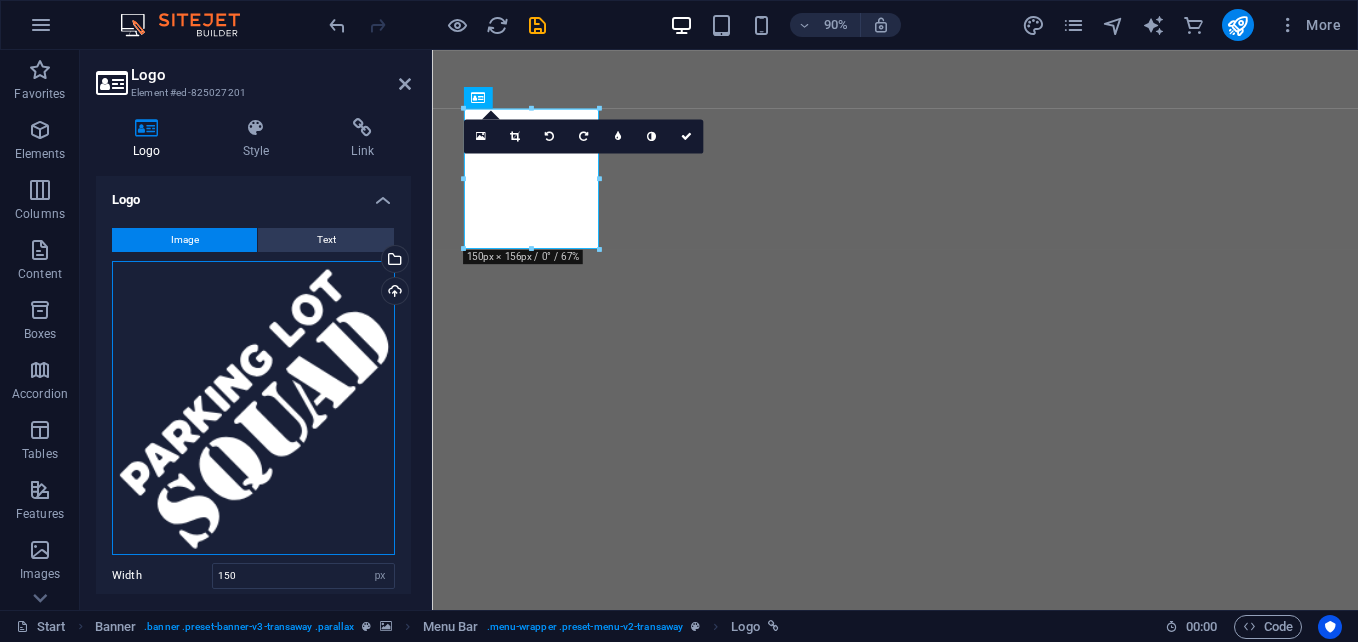 click on "Drag files here, click to choose files or select files from Files or our free stock photos & videos" at bounding box center [253, 408] 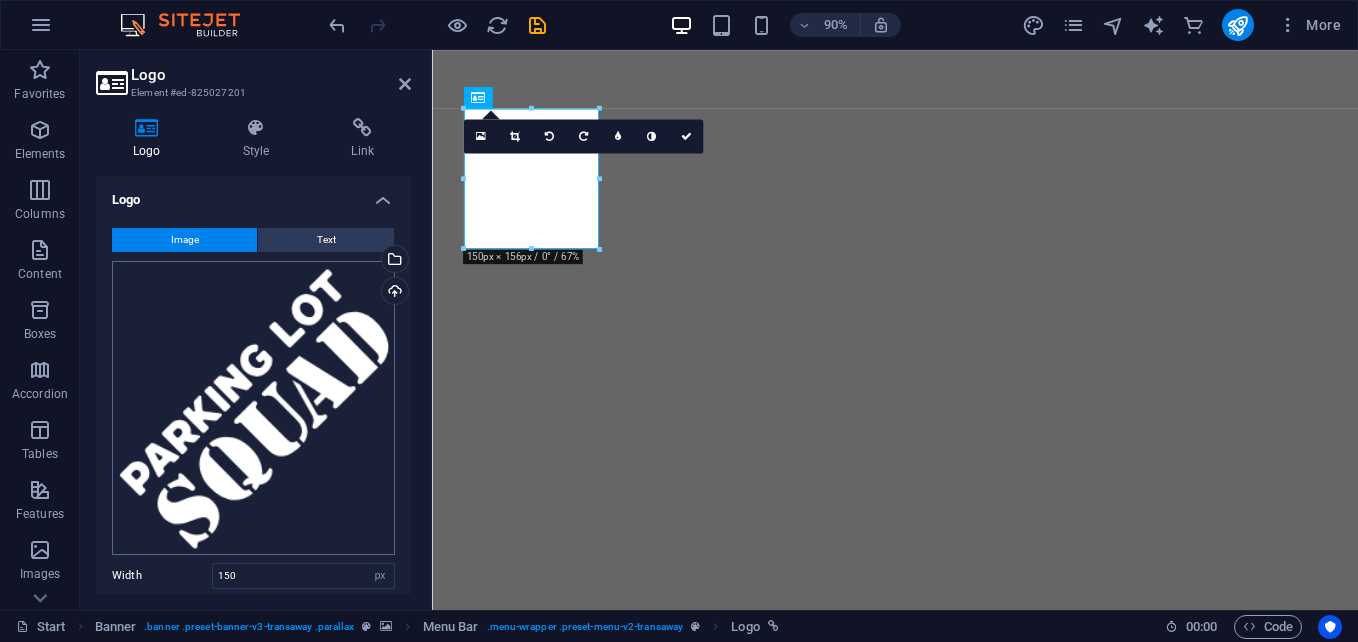click on "parkinglotsquad.com Start Favorites Elements Columns Content Boxes Accordion Tables Features Images Slider Header Footer Forms Marketing Collections Commerce Logo Element #ed-825027201 Logo Style Link Logo Image Text Drag files here, click to choose files or select files from Files or our free stock photos & videos Select files from the file manager, stock photos, or upload file(s) Upload Width 150 Default auto px rem % em vh vw Fit image Automatically fit image to a fixed width and height Height Default auto px Alignment Lazyload Loading images after the page loads improves page speed. Responsive Automatically load retina image and smartphone optimized sizes. Lightbox Use as headline The image will be wrapped in an H1 headline tag. Useful for giving alternative text the weight of an H1 headline, e.g. for the logo. Leave unchecked if uncertain. Optimized Images are compressed to improve page speed. Position Direction Custom 50 px" at bounding box center [679, 321] 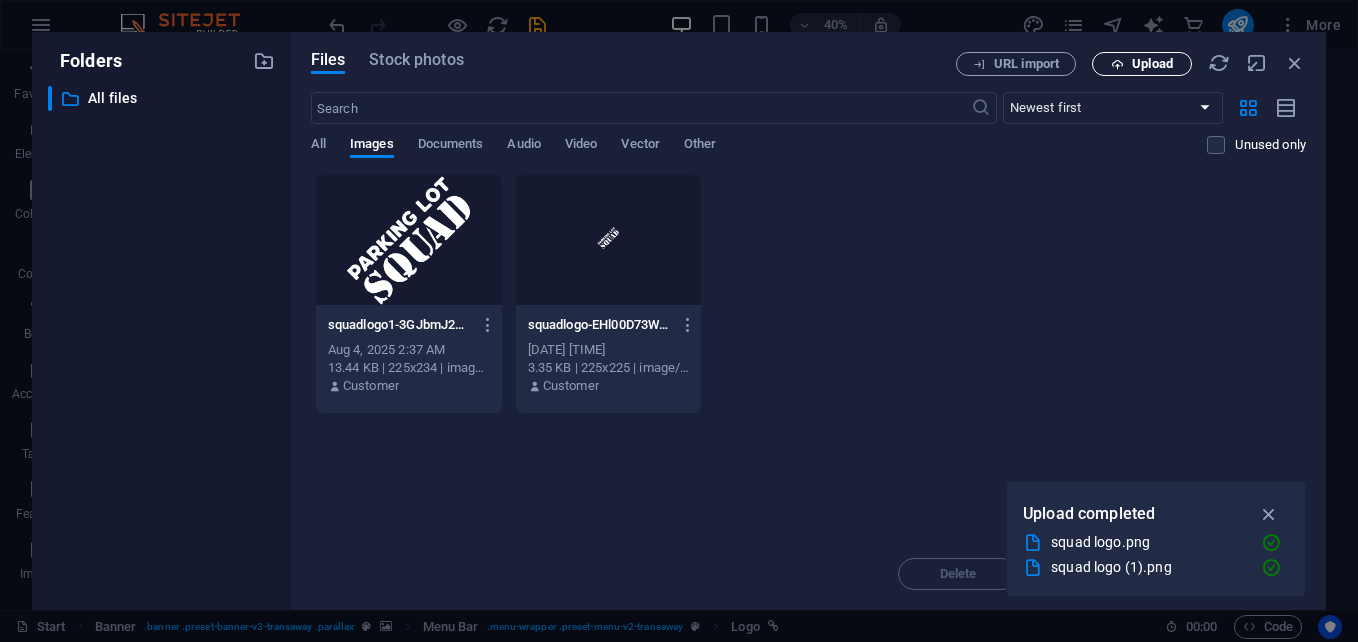 click at bounding box center (1117, 64) 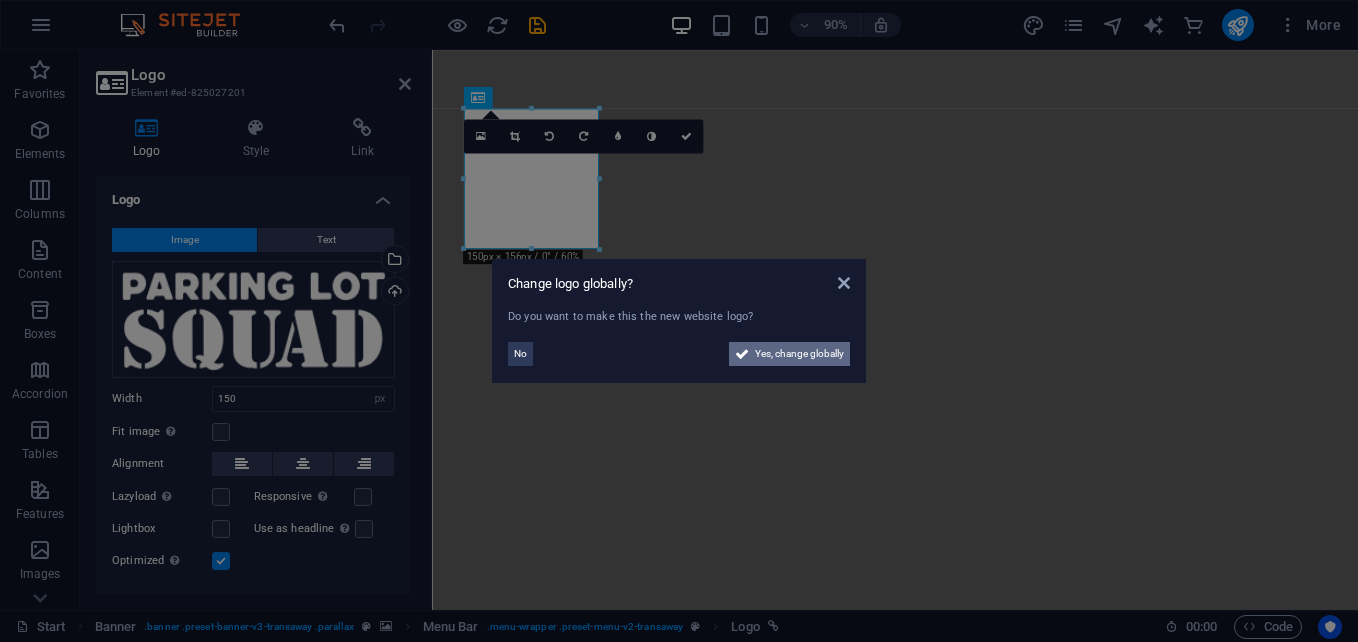 click on "Yes, change globally" at bounding box center [799, 354] 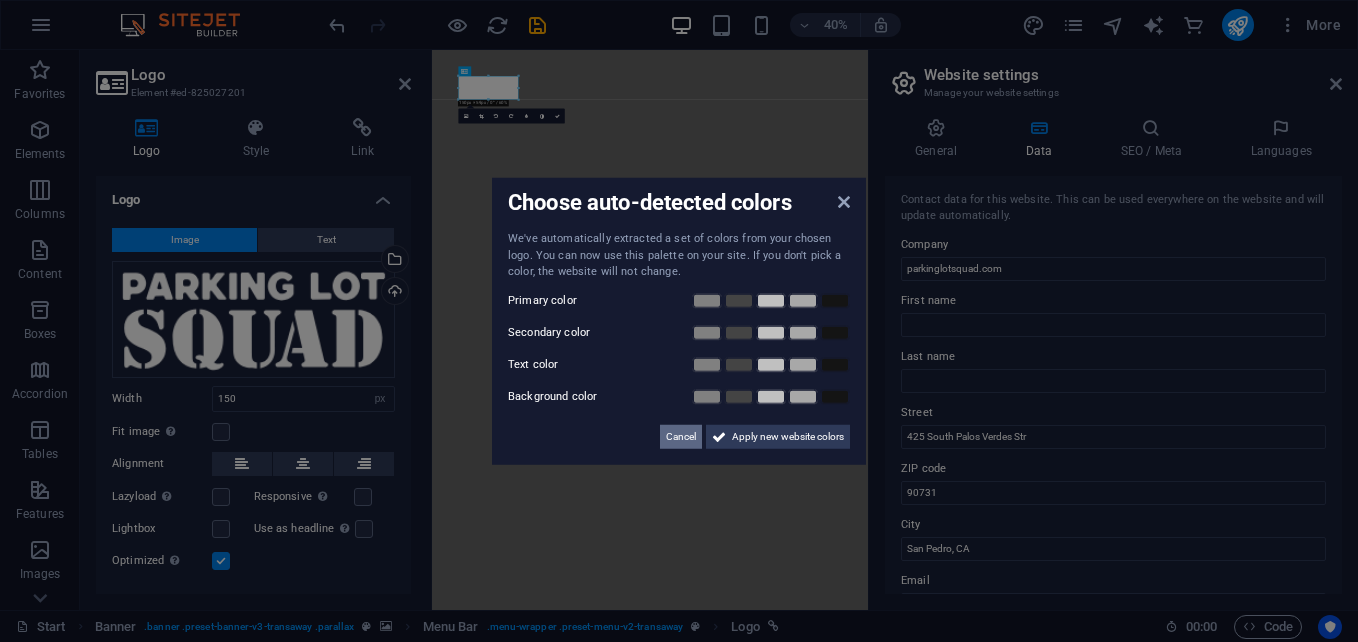 click on "Cancel" at bounding box center (681, 436) 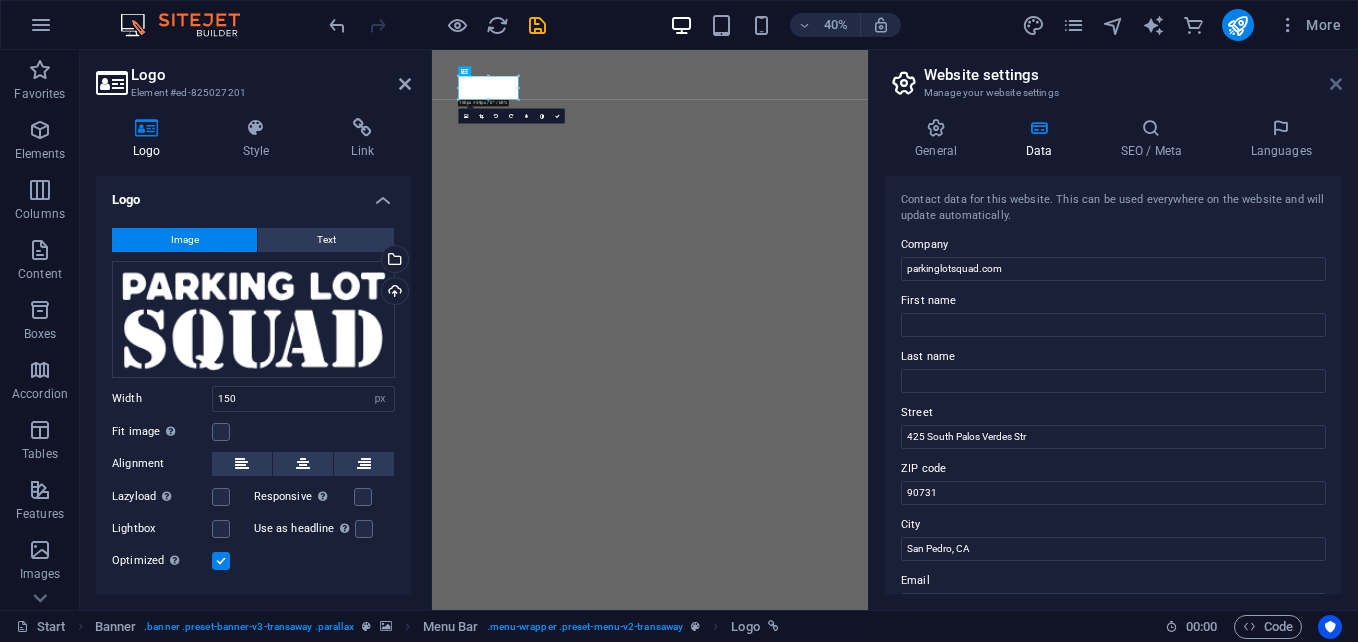 click at bounding box center [1336, 84] 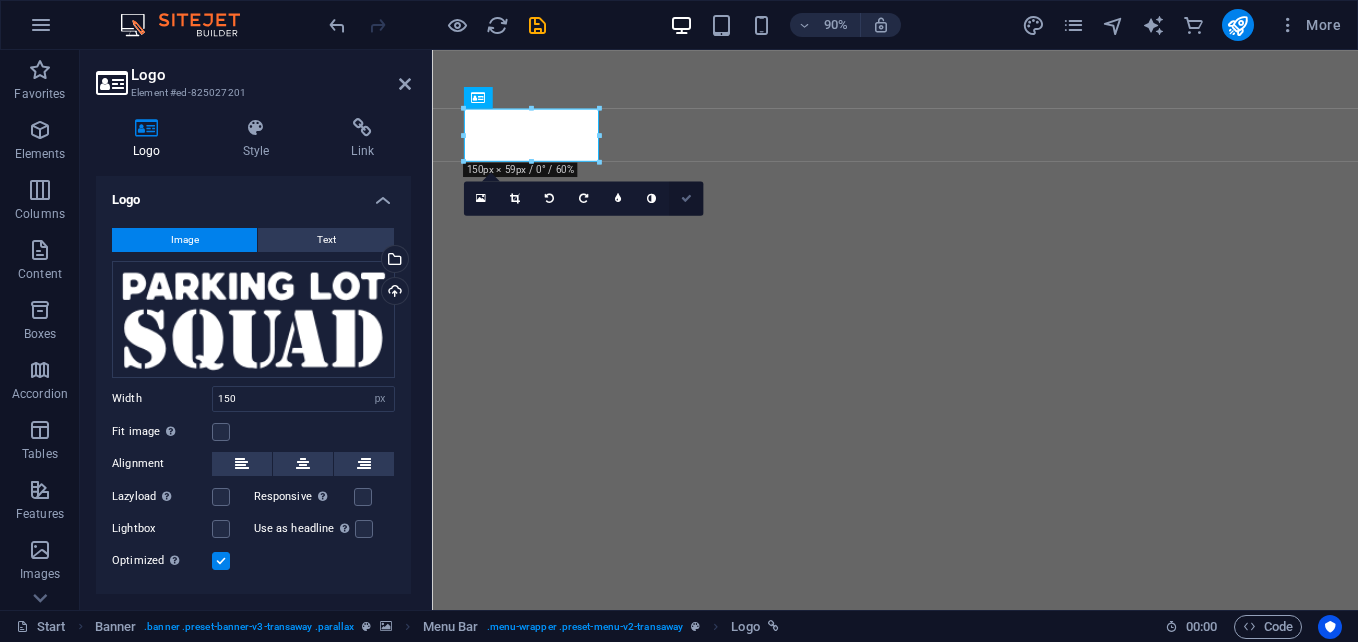 click at bounding box center (685, 198) 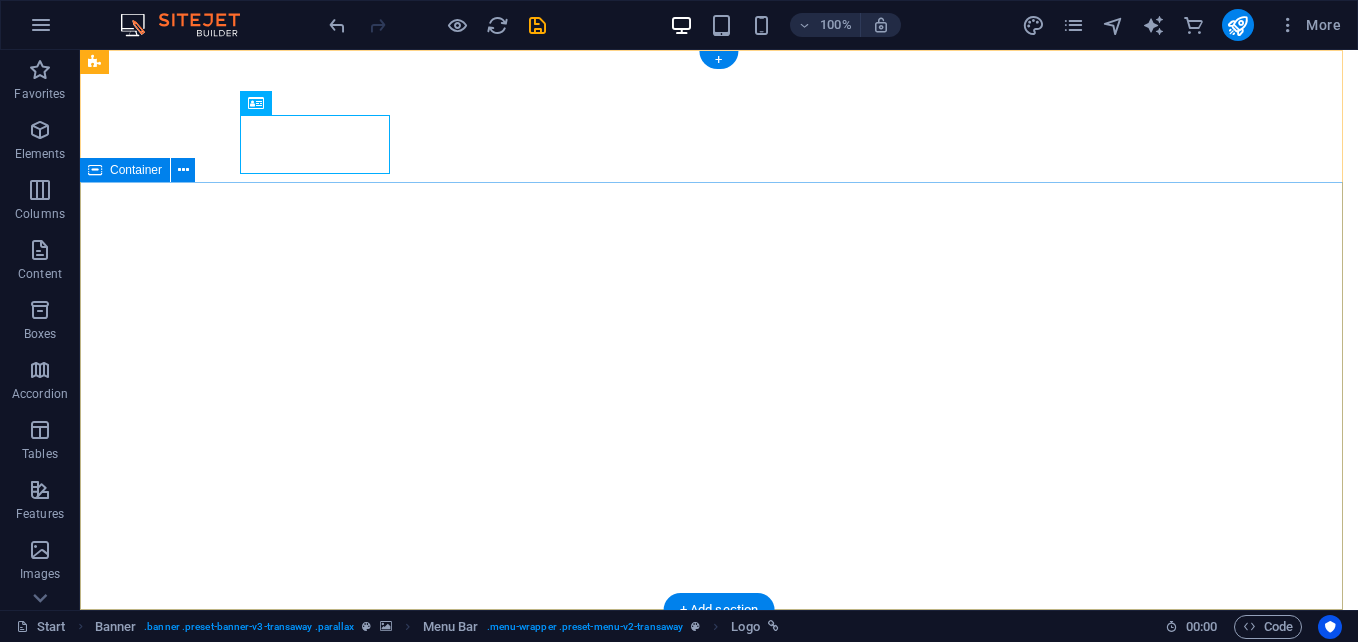 click on "Your world wide transport service" at bounding box center [719, 1990] 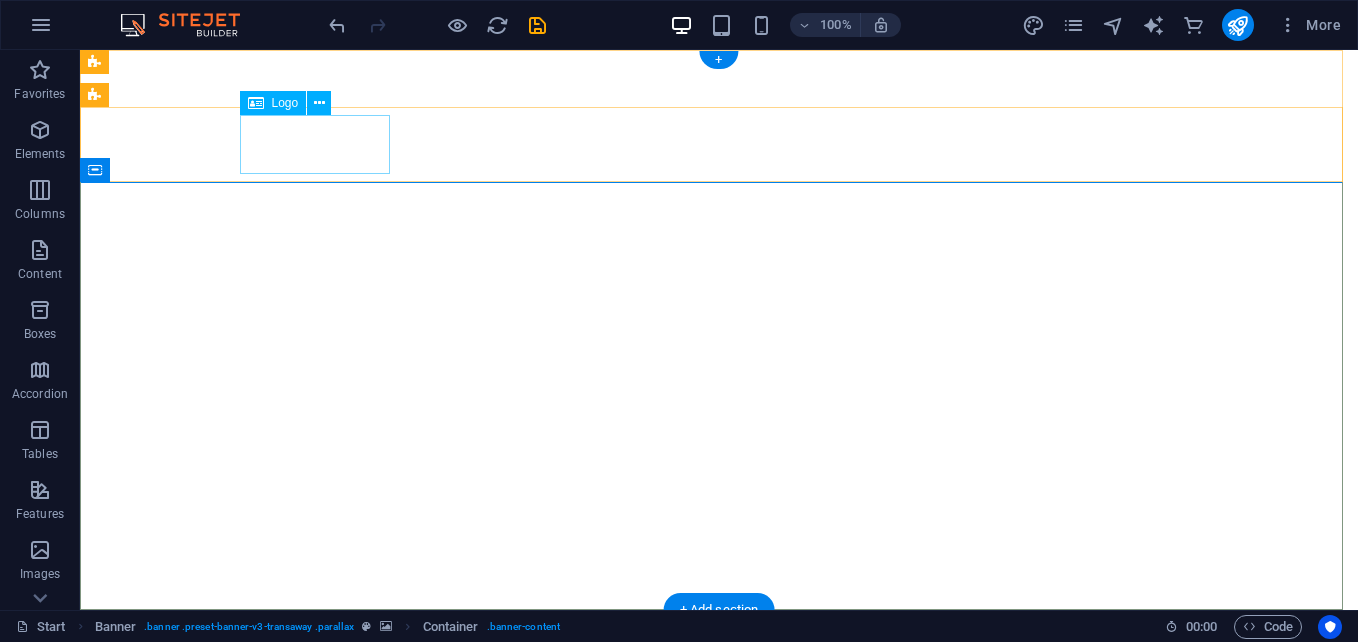 click at bounding box center (719, 1732) 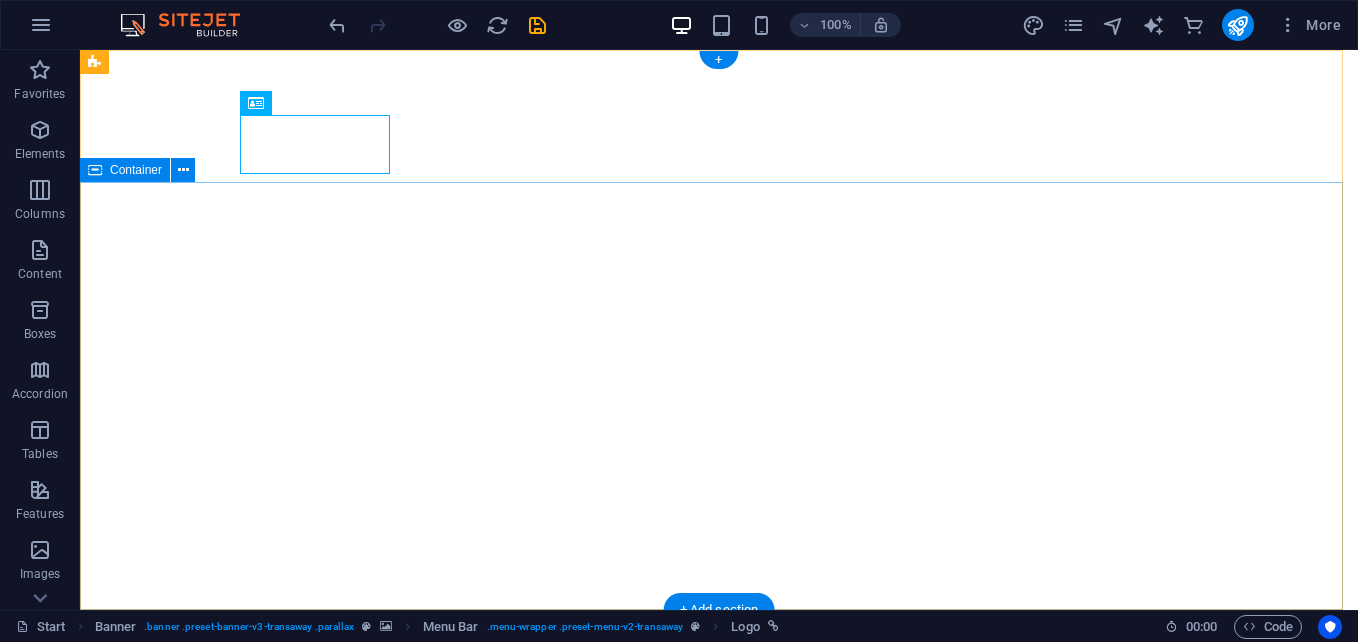 click on "Your world wide transport service" at bounding box center [719, 1990] 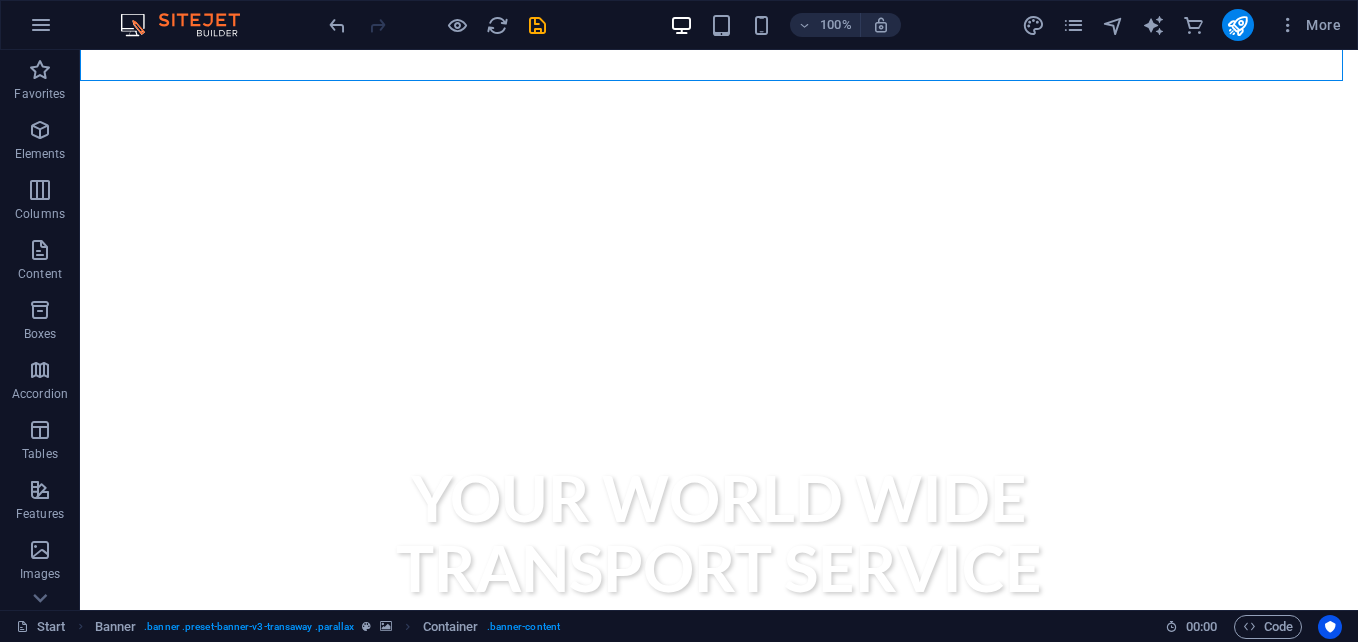 scroll, scrollTop: 0, scrollLeft: 0, axis: both 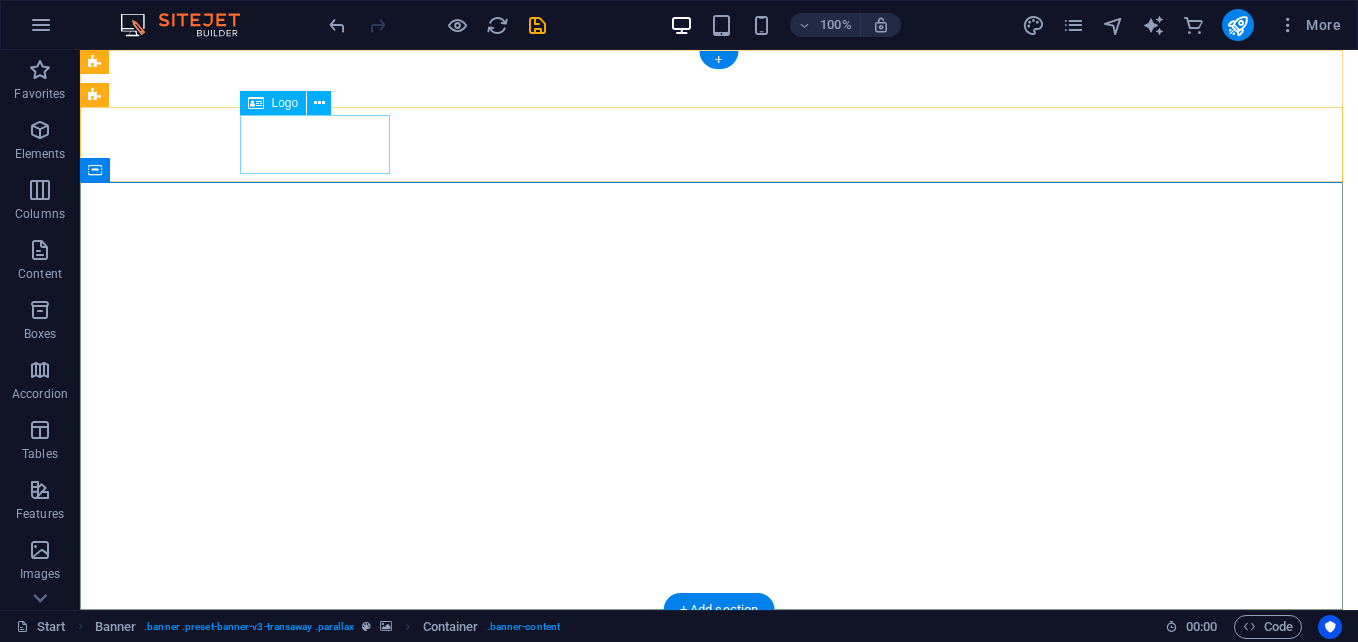 click at bounding box center (719, 892) 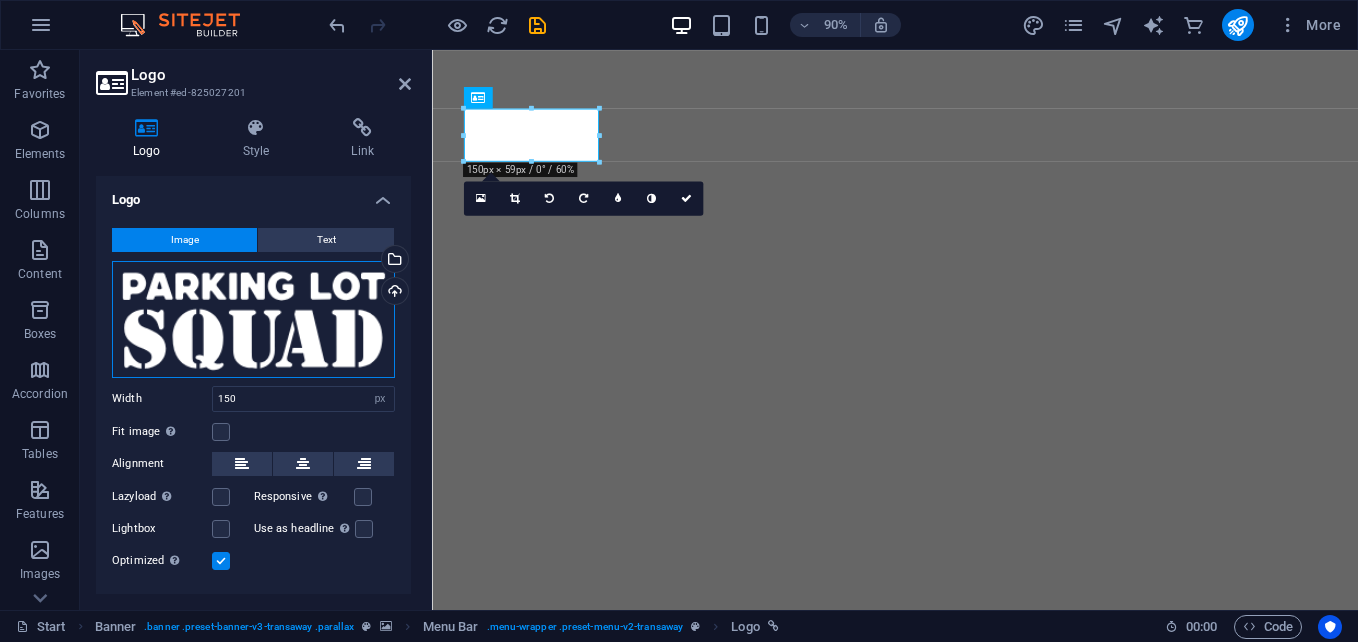 click on "Drag files here, click to choose files or select files from Files or our free stock photos & videos" at bounding box center (253, 319) 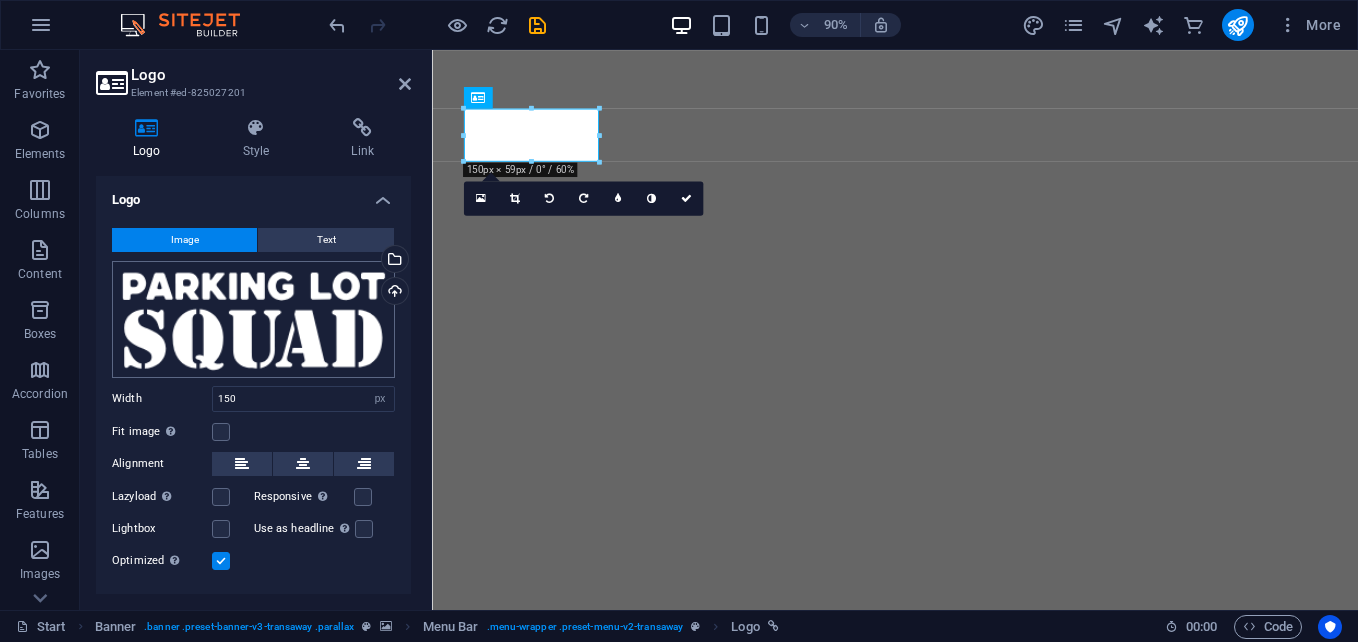 click on "parkinglotsquad.com Start Favorites Elements Columns Content Boxes Accordion Tables Features Images Slider Header Footer Forms Marketing Collections Commerce Logo Element #ed-825027201 Logo Style Link Logo Image Text Drag files here, click to choose files or select files from Files or our free stock photos & videos Select files from the file manager, stock photos, or upload file(s) Upload Width 150 Default auto px rem % em vh vw Fit image Automatically fit image to a fixed width and height Height Default auto px Alignment Lazyload Loading images after the page loads improves page speed. Responsive Automatically load retina image and smartphone optimized sizes. Lightbox Use as headline The image will be wrapped in an H1 headline tag. Useful for giving alternative text the weight of an H1 headline, e.g. for the logo. Leave unchecked if uncertain. Optimized Images are compressed to improve page speed. Position Direction Custom 50 px" at bounding box center [679, 321] 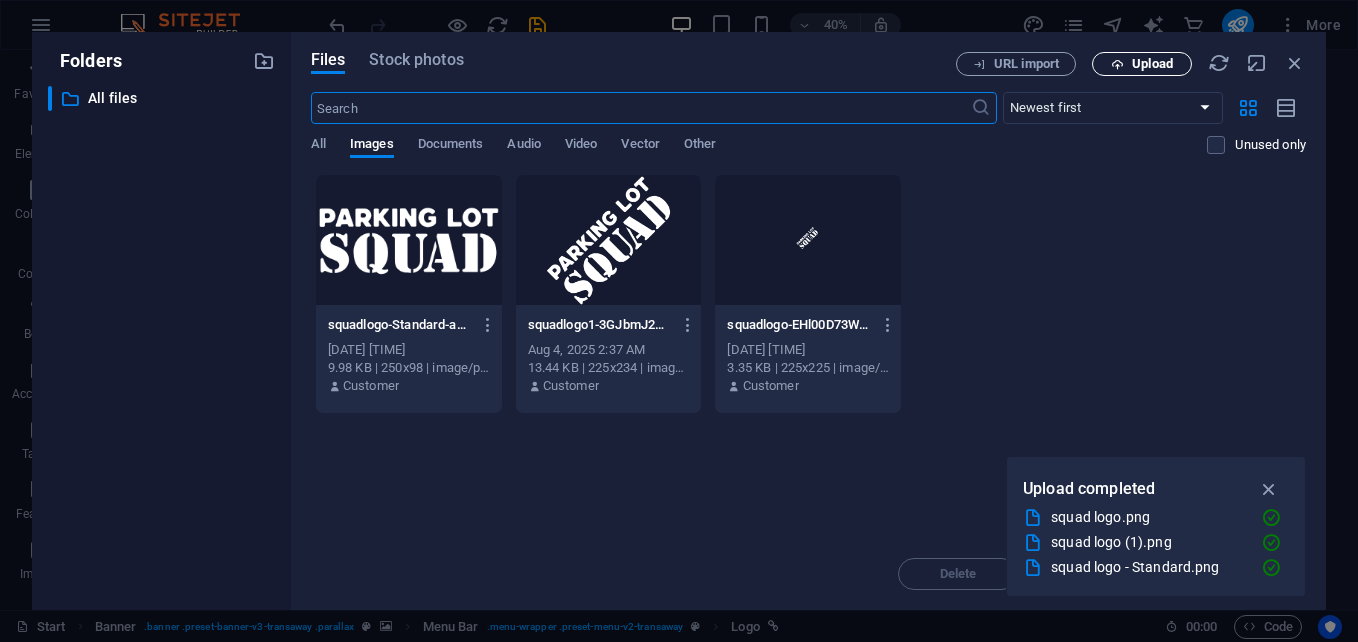click on "Upload" at bounding box center [1152, 64] 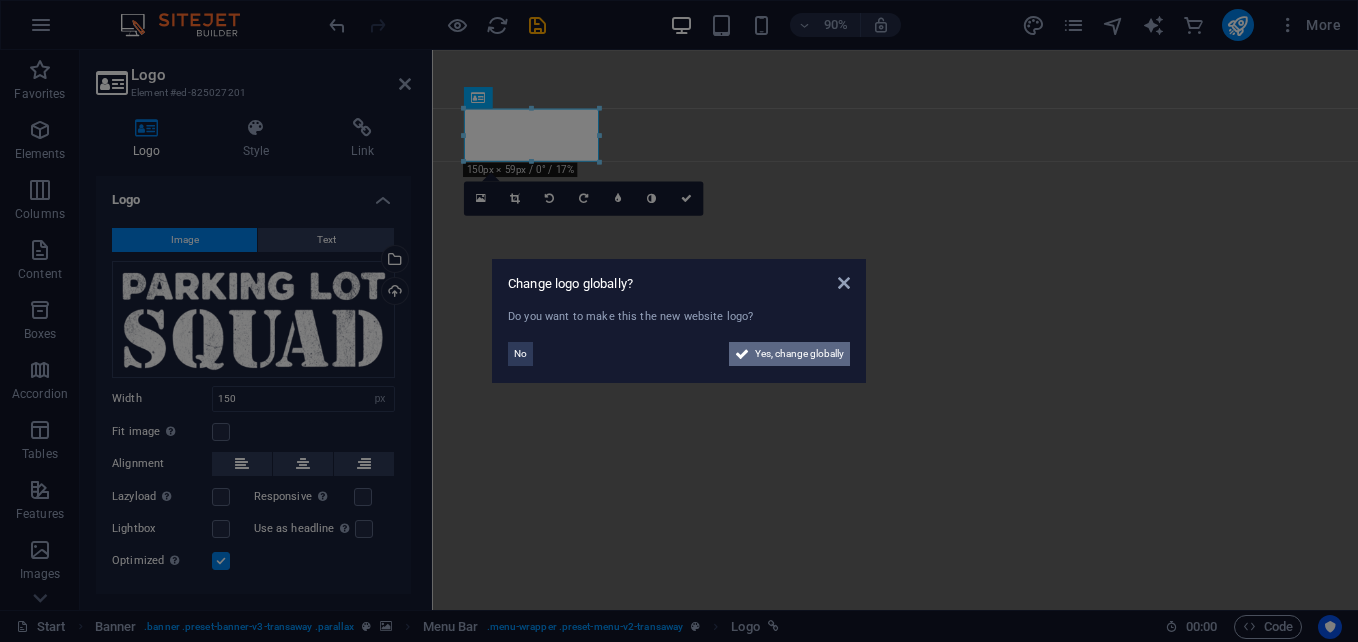 click on "Yes, change globally" at bounding box center [799, 354] 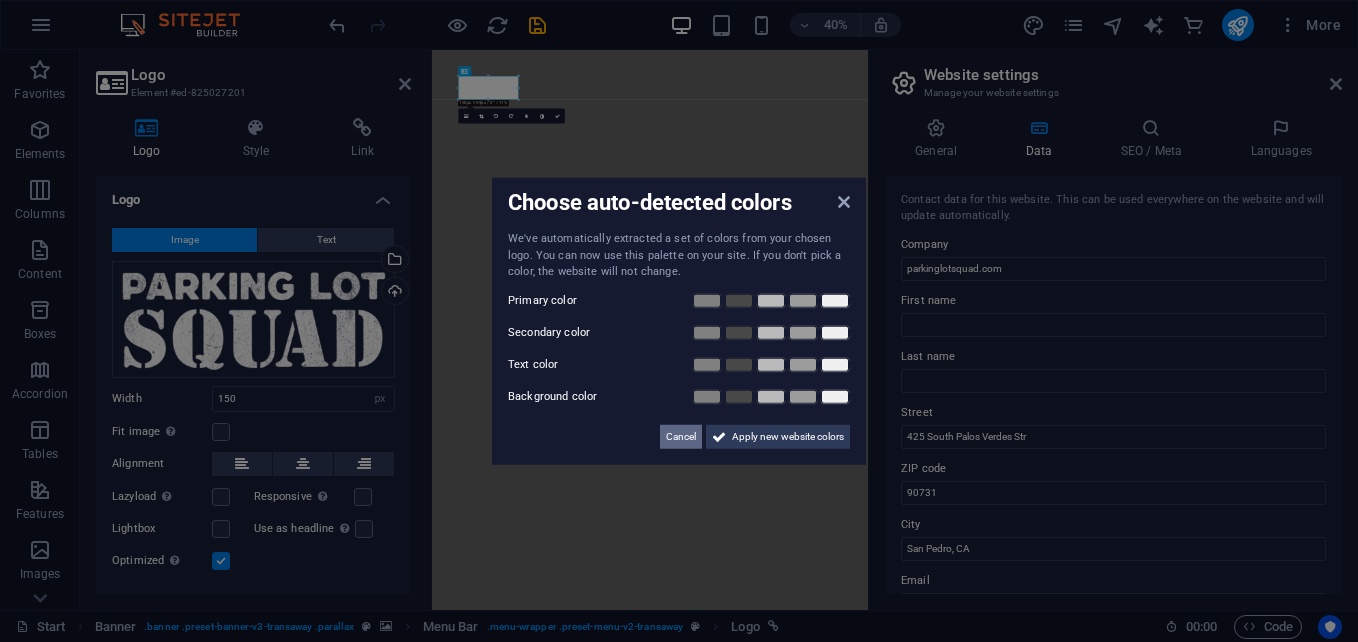 click on "Cancel" at bounding box center (681, 436) 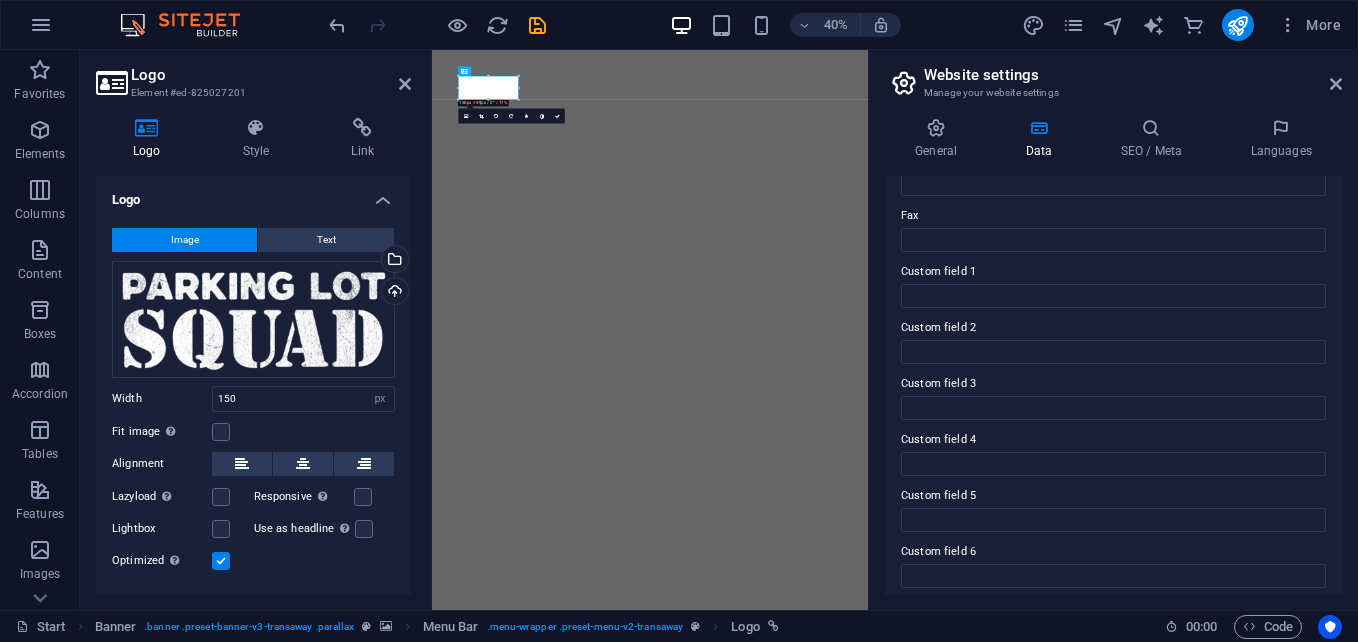 scroll, scrollTop: 539, scrollLeft: 0, axis: vertical 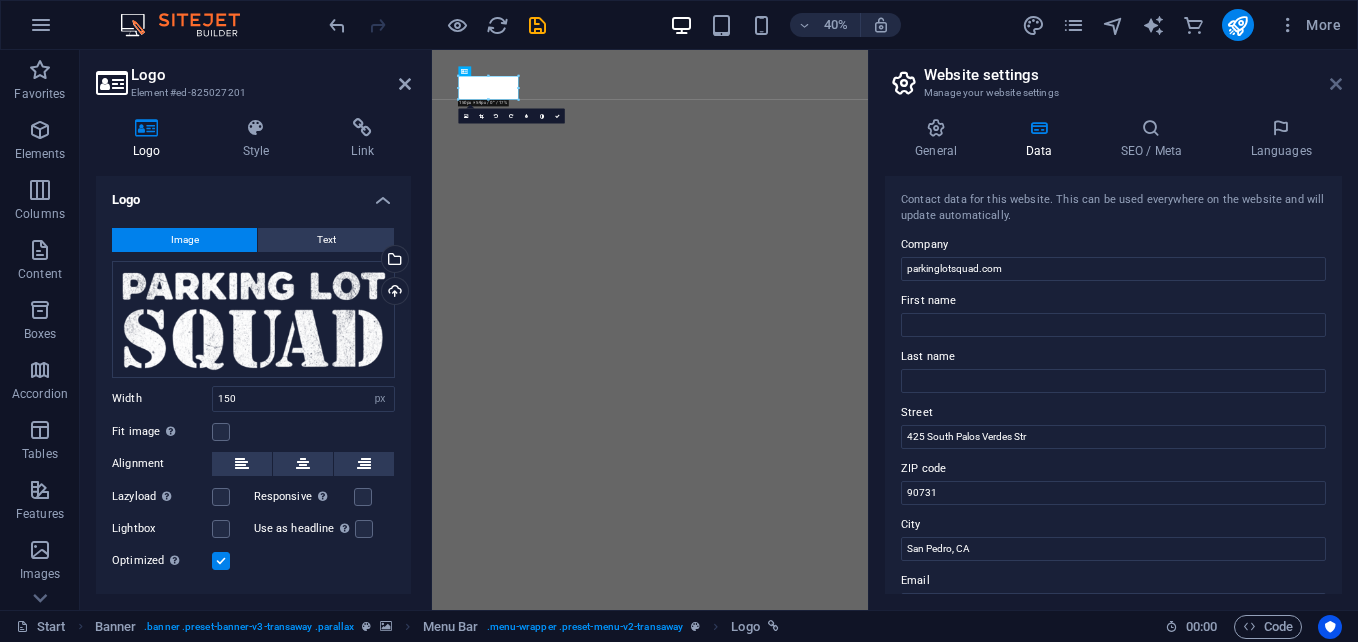click at bounding box center (1336, 84) 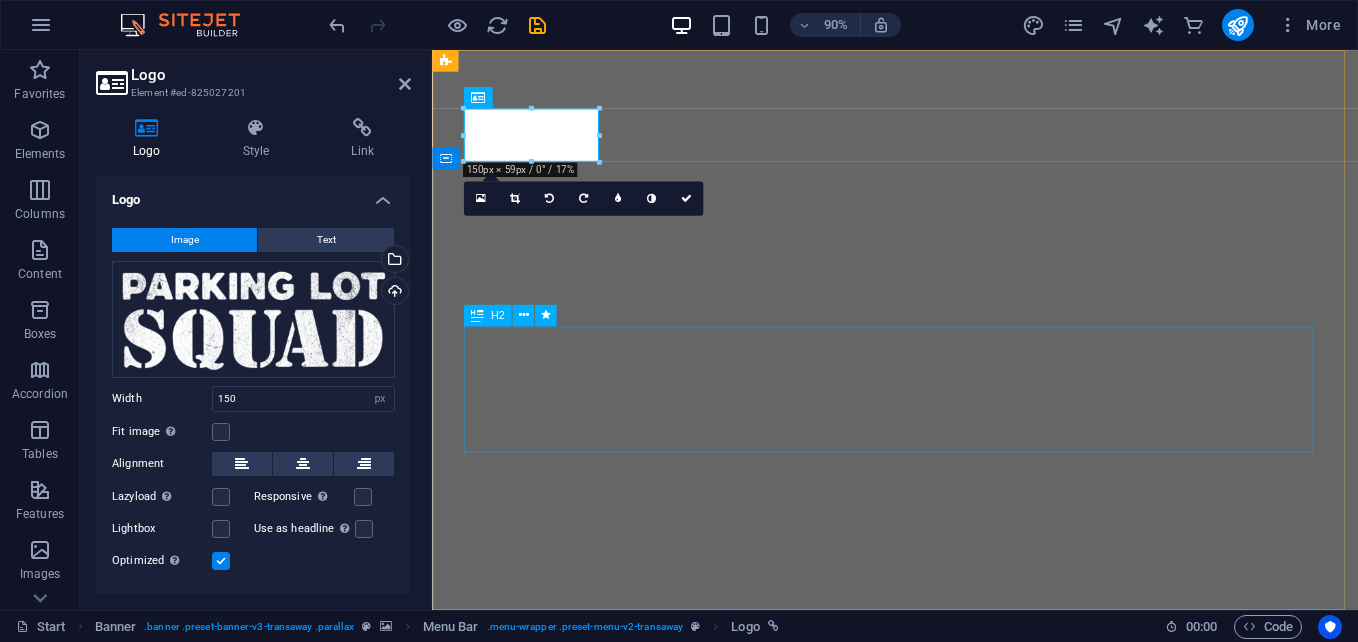 click on "Your world wide transport service" at bounding box center [947, 1990] 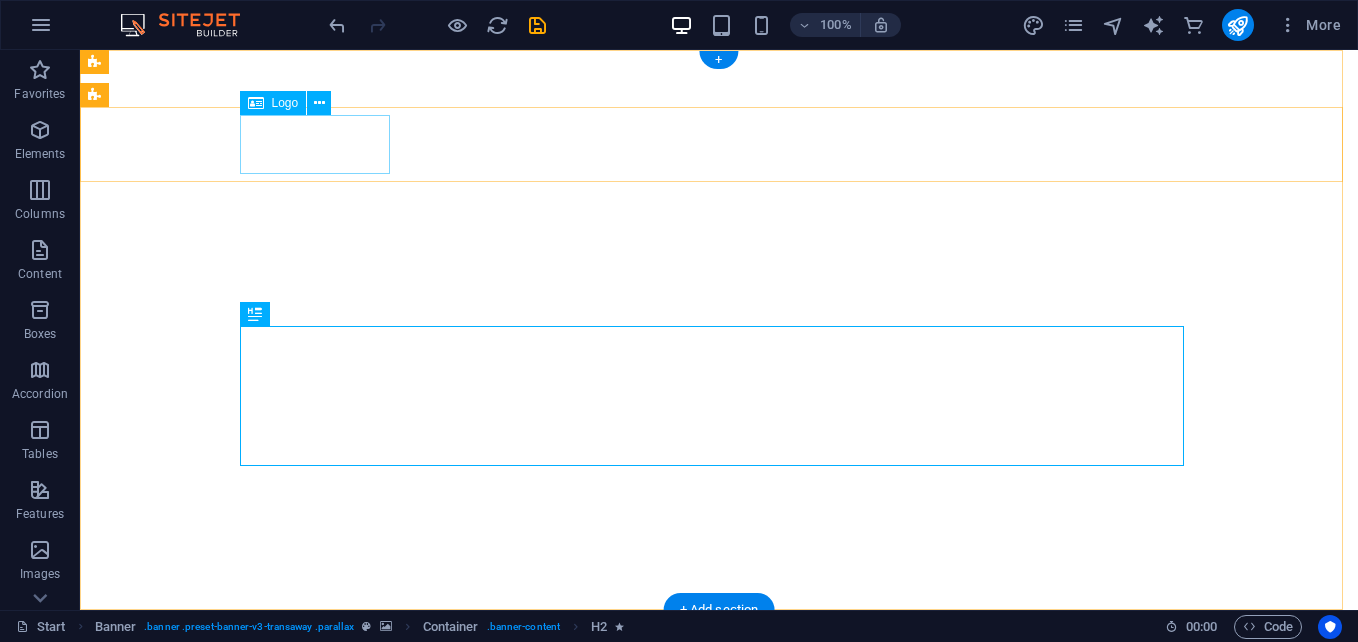 click at bounding box center (719, 1732) 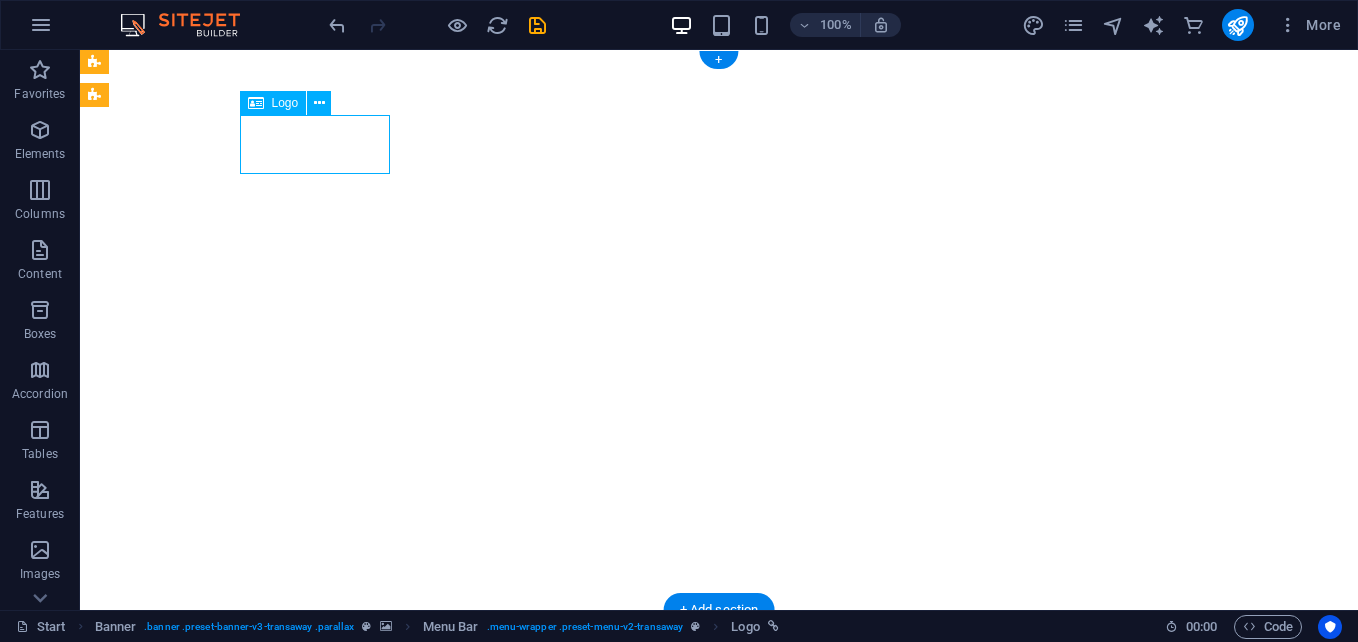 click at bounding box center [719, 1732] 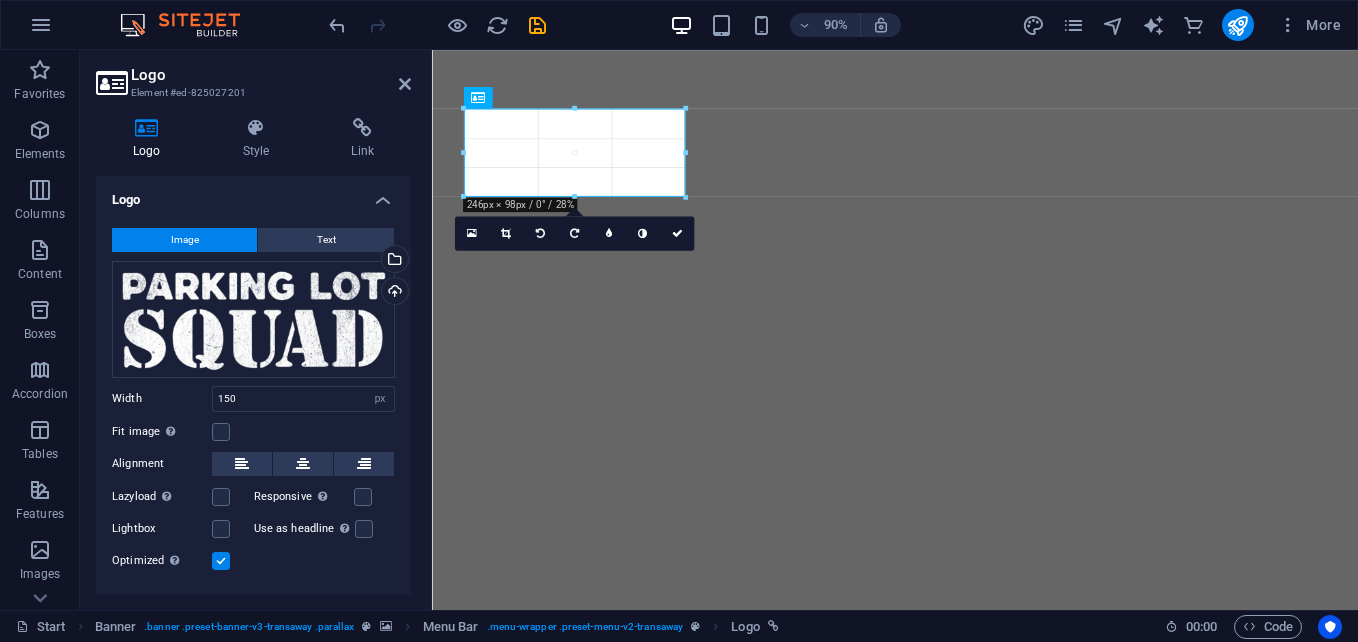 drag, startPoint x: 597, startPoint y: 162, endPoint x: 693, endPoint y: 181, distance: 97.862144 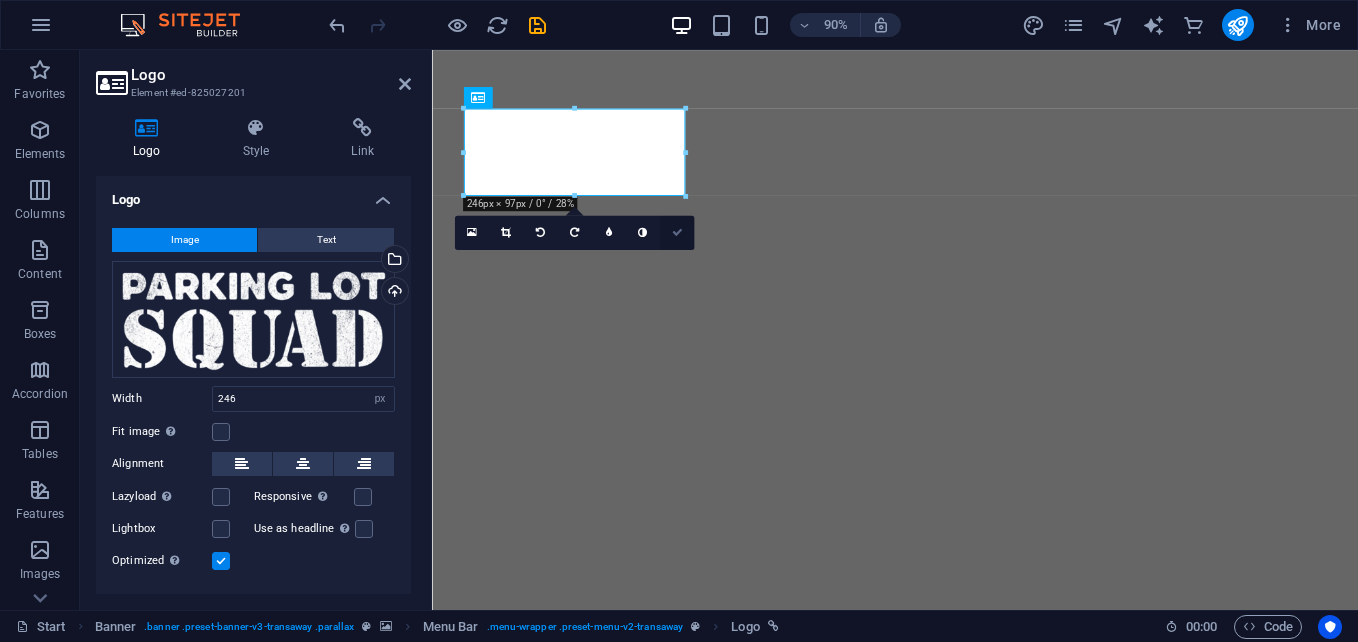 click at bounding box center (676, 232) 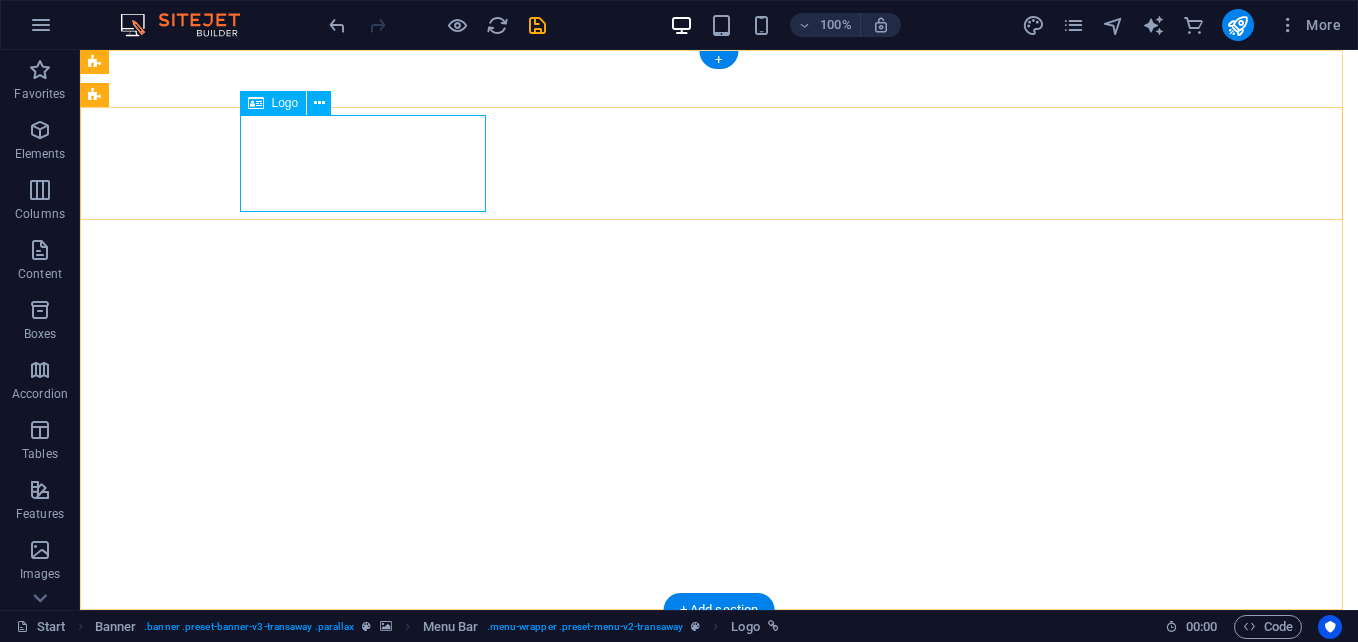 click at bounding box center (719, 973) 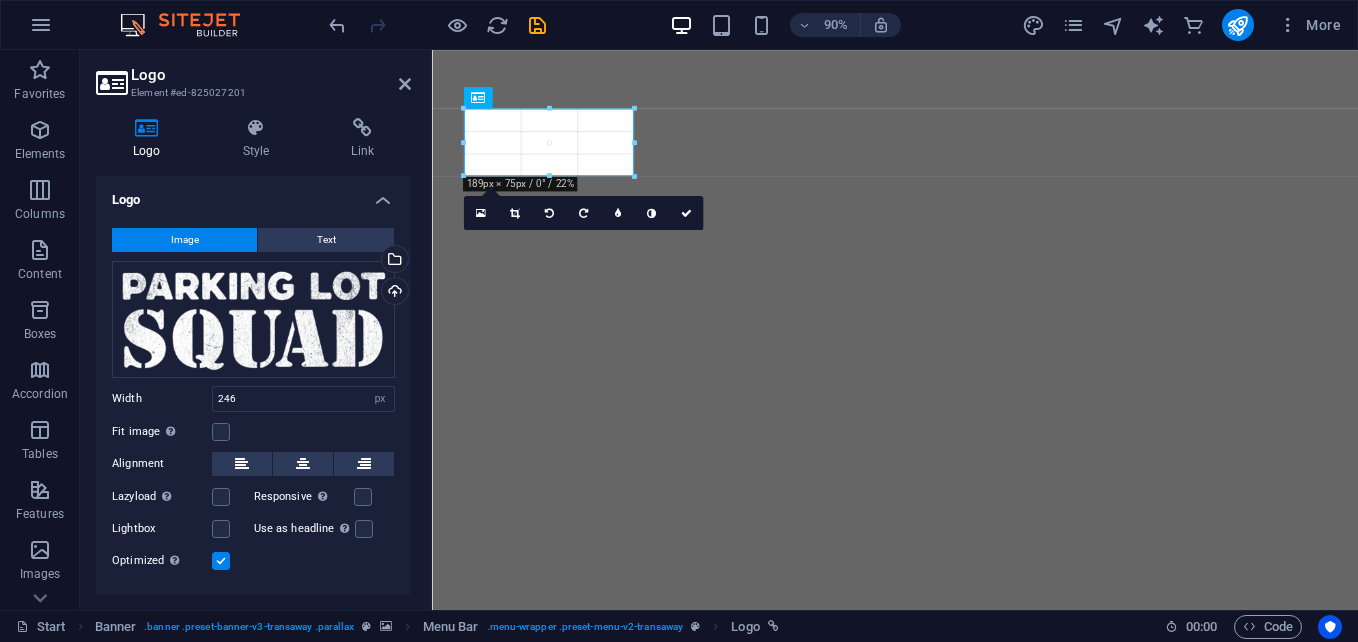 drag, startPoint x: 685, startPoint y: 191, endPoint x: 626, endPoint y: 146, distance: 74.20242 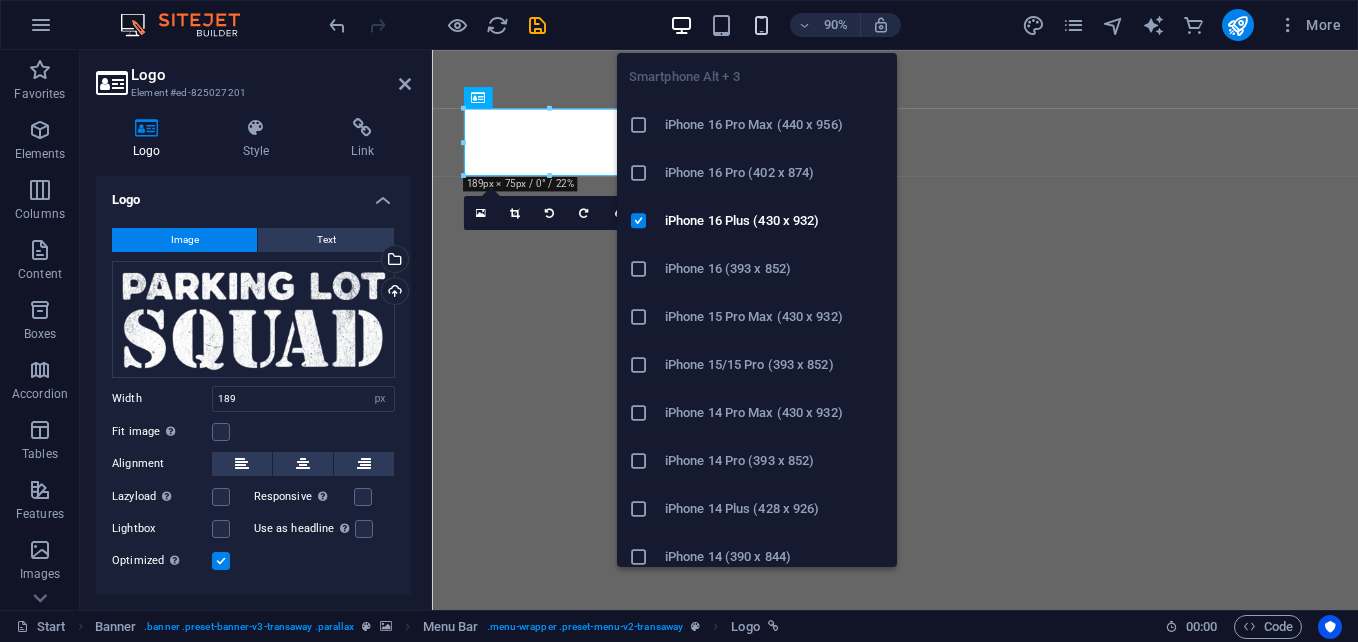 click at bounding box center (761, 25) 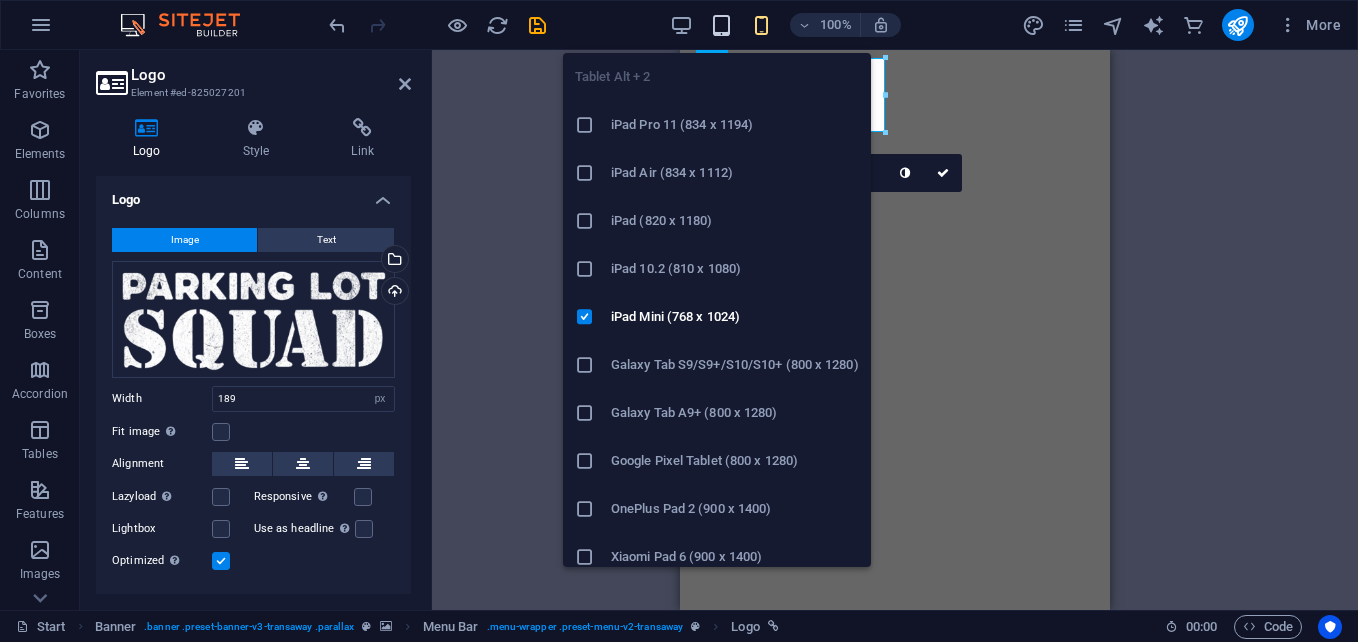 click at bounding box center (721, 25) 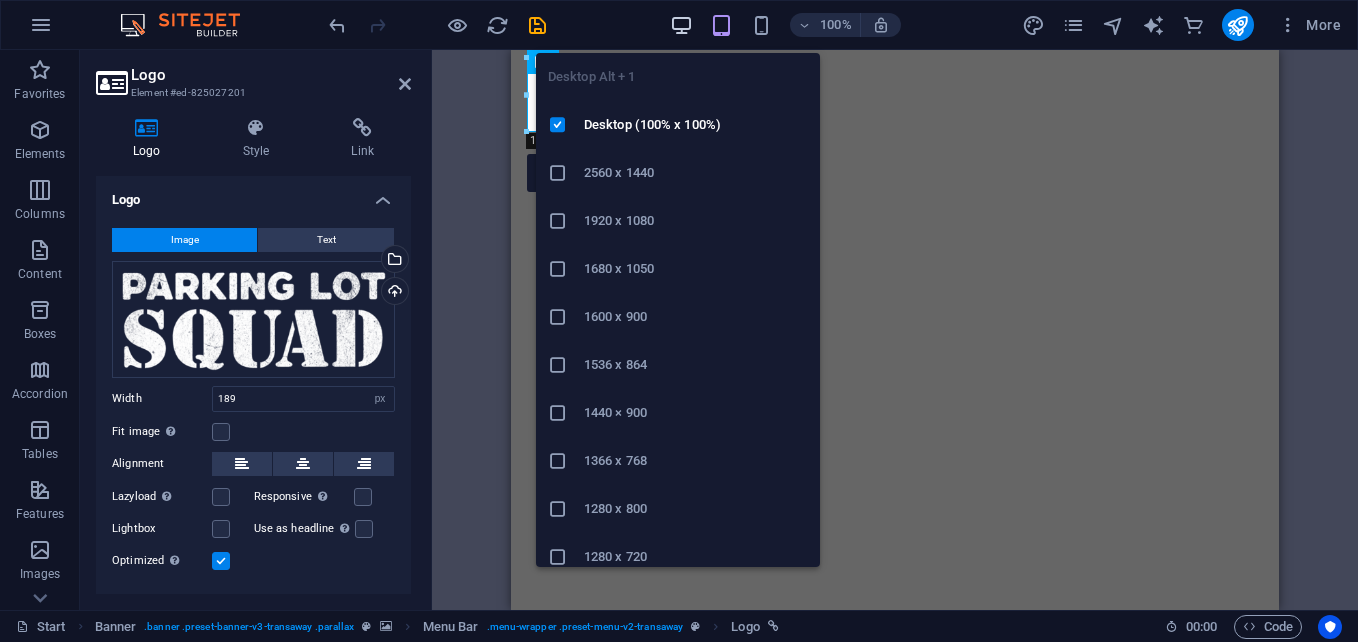 click at bounding box center [681, 25] 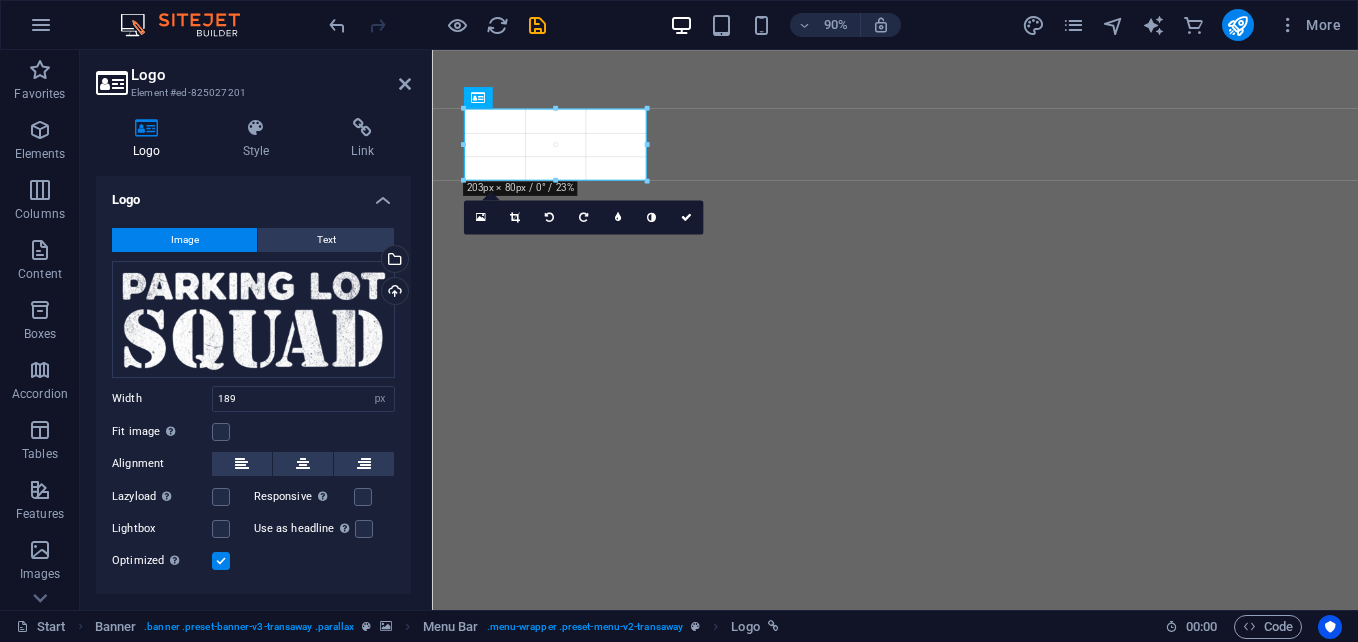 drag, startPoint x: 635, startPoint y: 177, endPoint x: 650, endPoint y: 182, distance: 15.811388 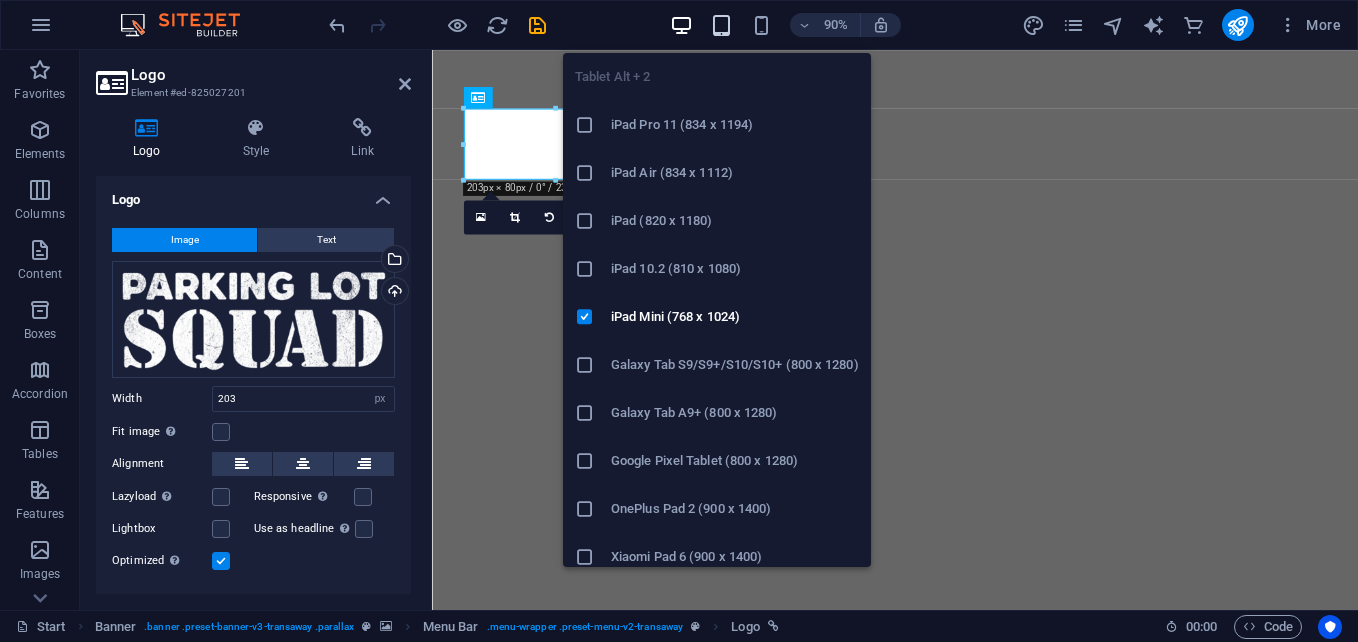 click at bounding box center [721, 25] 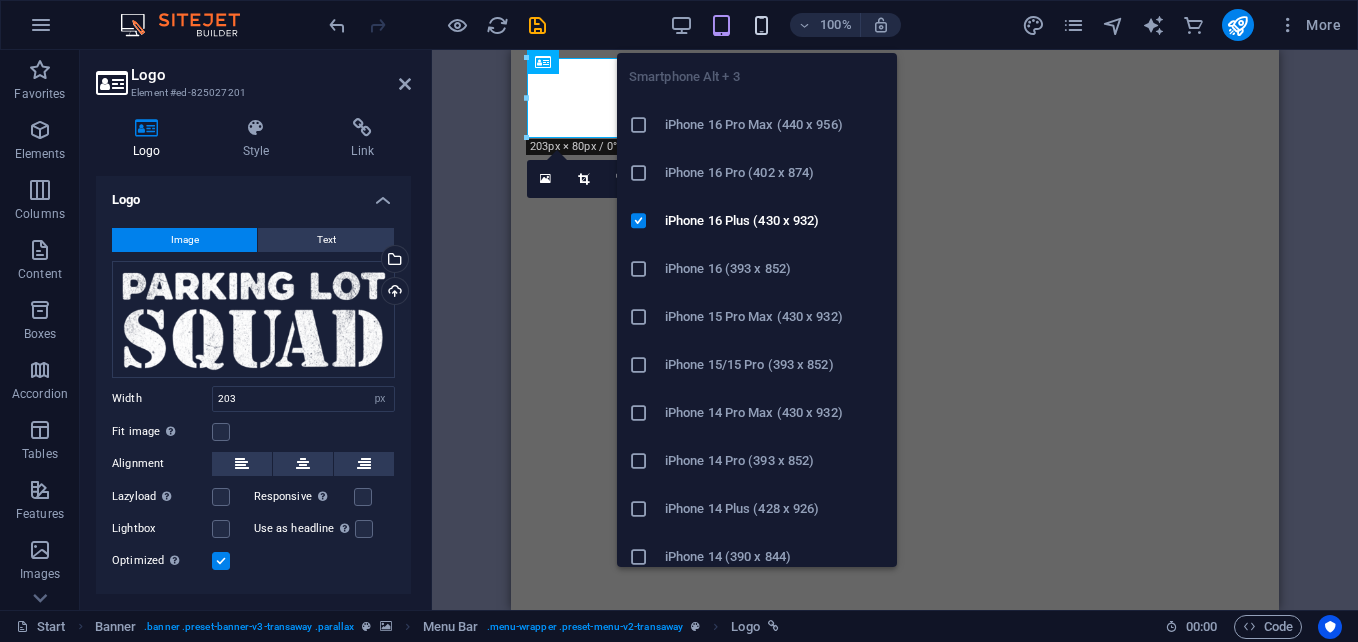 click at bounding box center (761, 25) 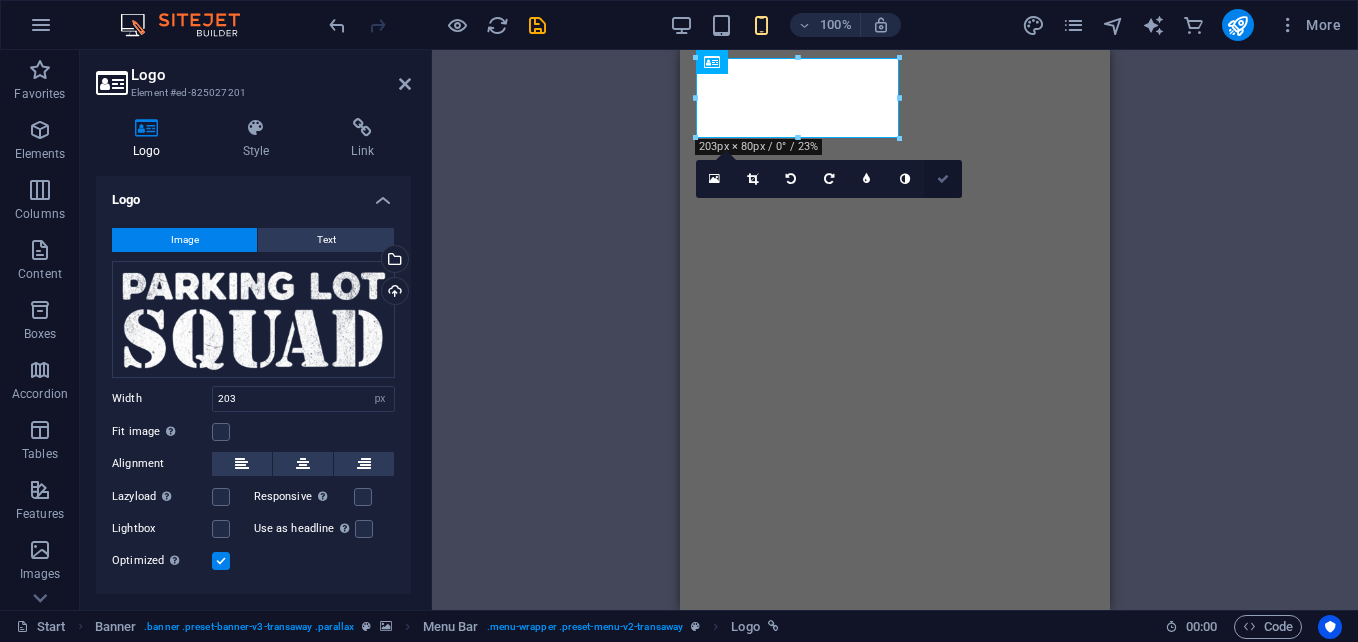 click at bounding box center (943, 179) 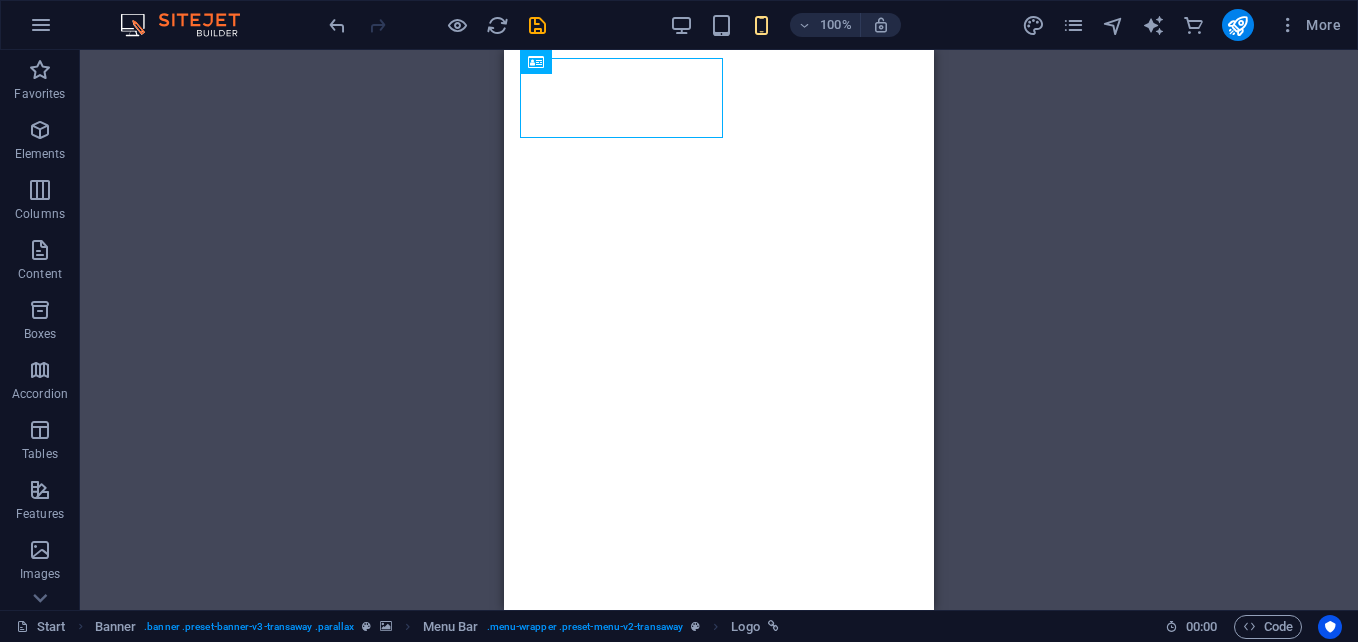 click on "H2   Banner   Container   Banner   Menu Bar   Banner   Info Bar   Button   Banner   Separator   Container   Text   Container   Container   Text   Info Bar   Banner   Container   Menu Bar   Banner   Logo   Menu   Icon   Preset   Container   HTML" at bounding box center [719, 330] 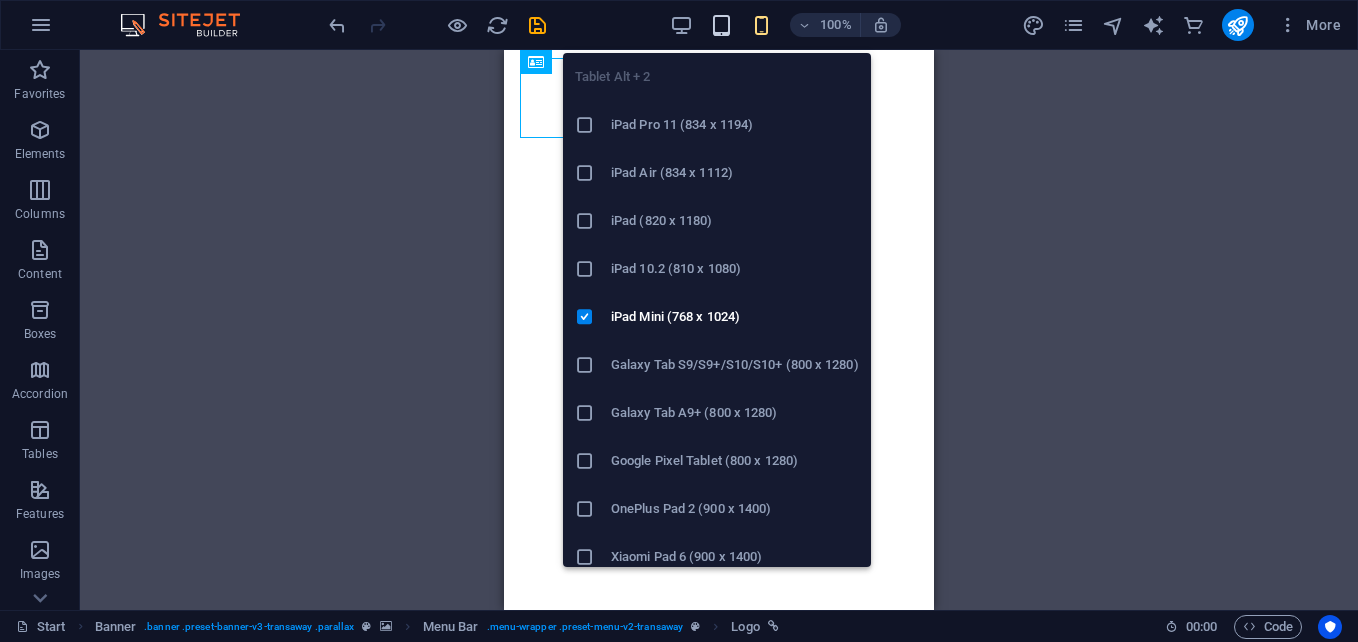 click at bounding box center (721, 25) 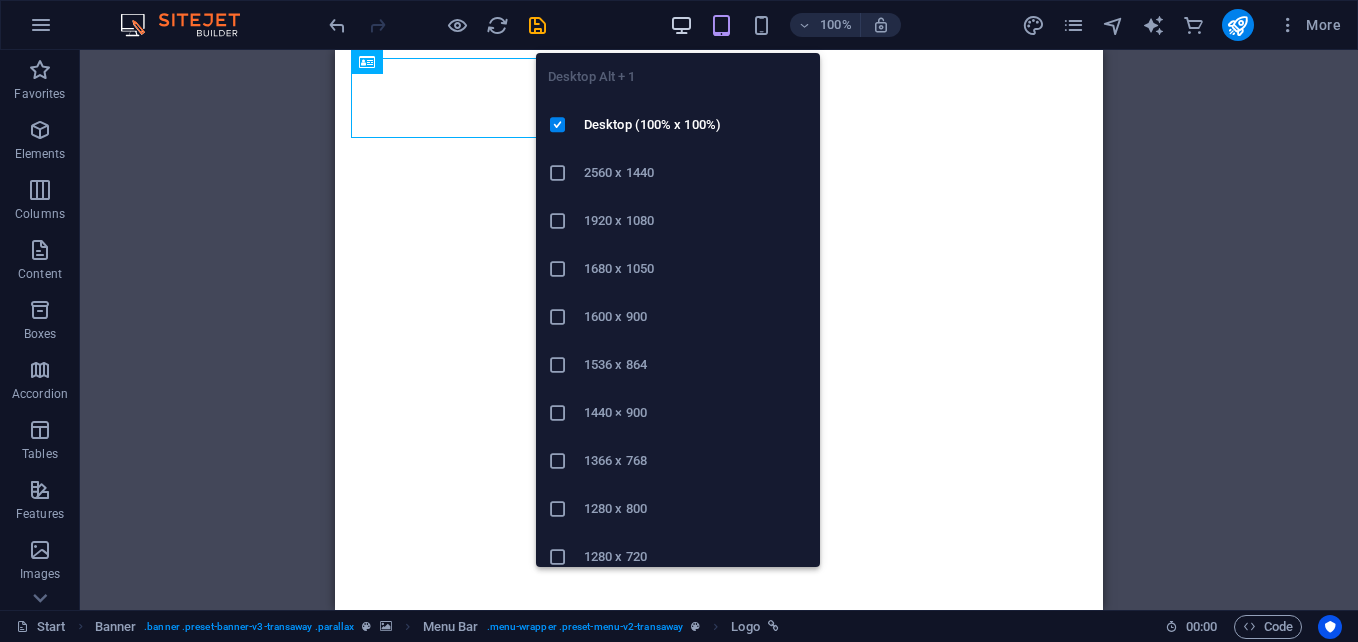 click at bounding box center (681, 25) 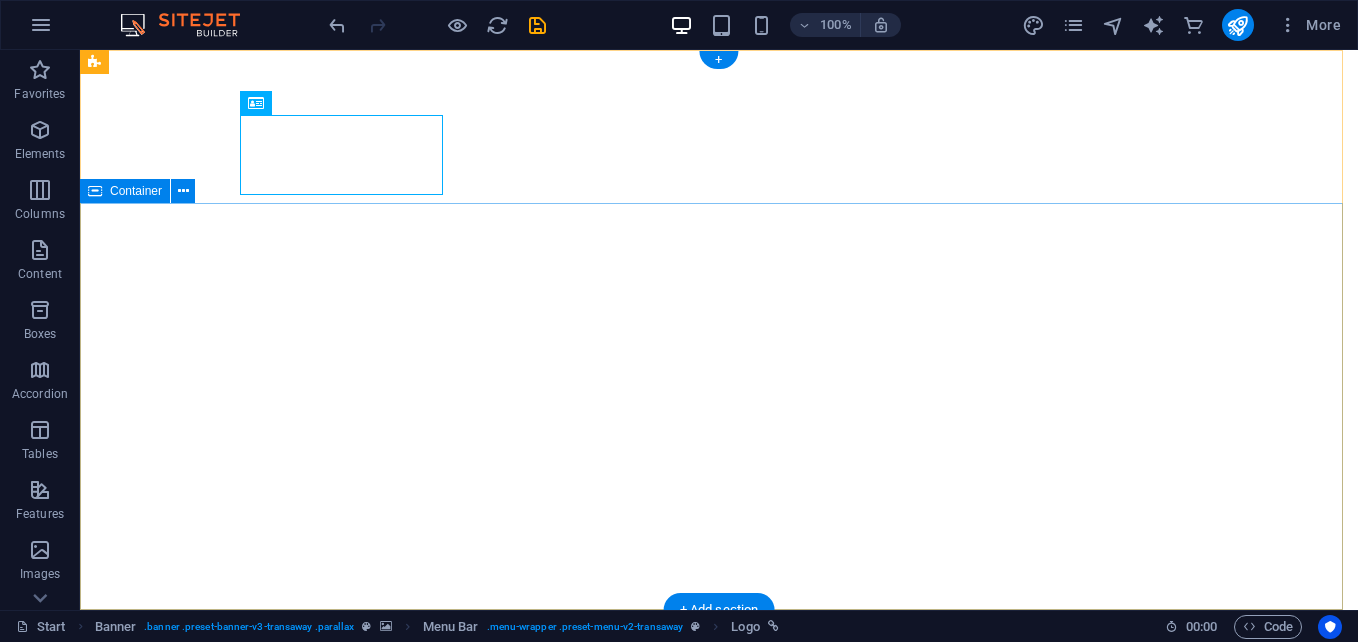 click on "Your world wide transport service" at bounding box center (719, 1171) 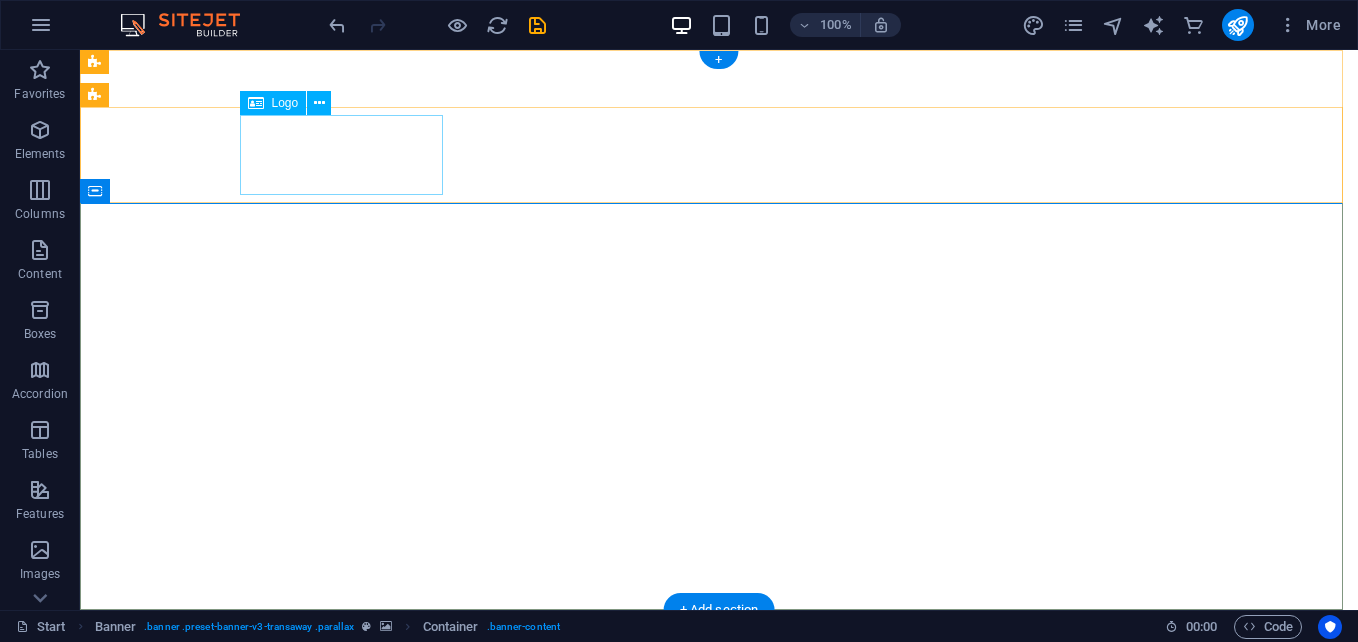 click at bounding box center [719, 903] 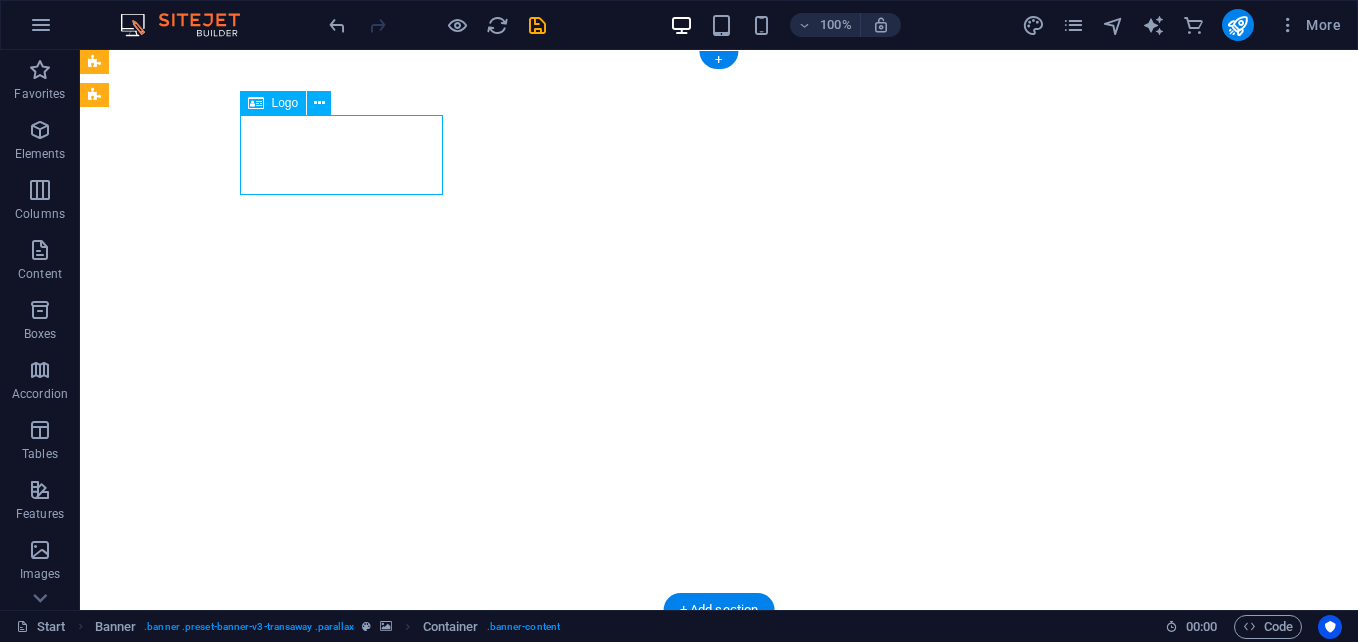click at bounding box center [719, 903] 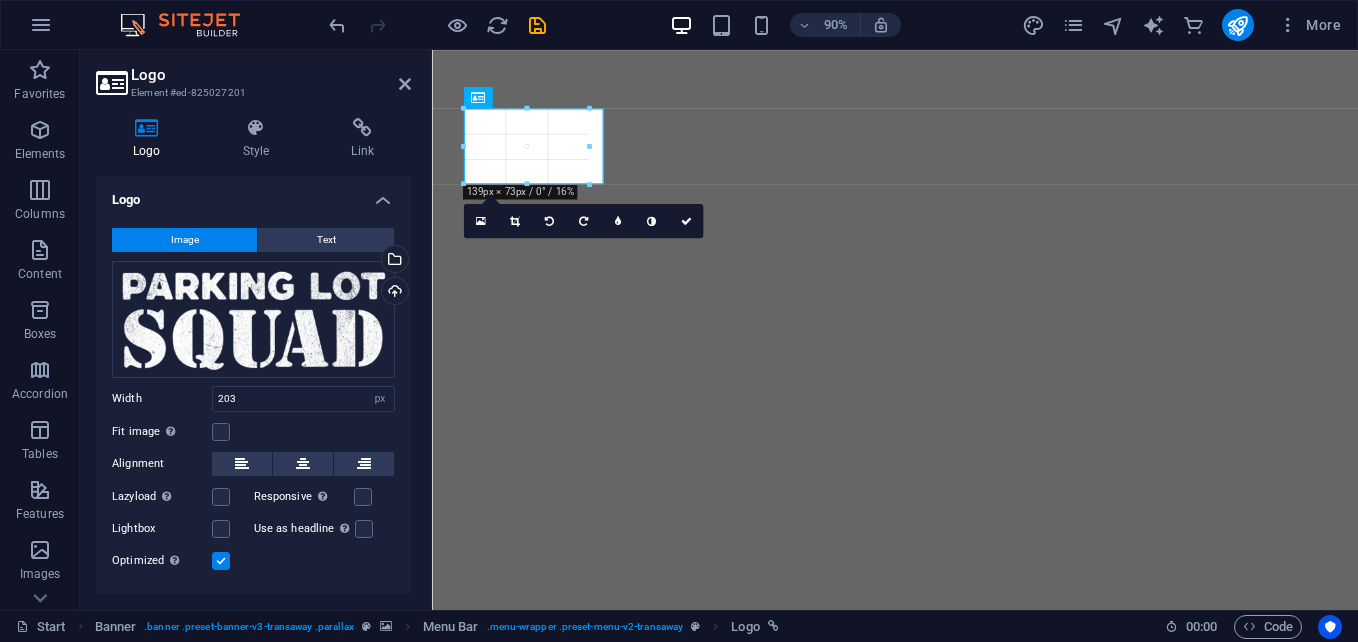drag, startPoint x: 649, startPoint y: 181, endPoint x: 601, endPoint y: 151, distance: 56.603886 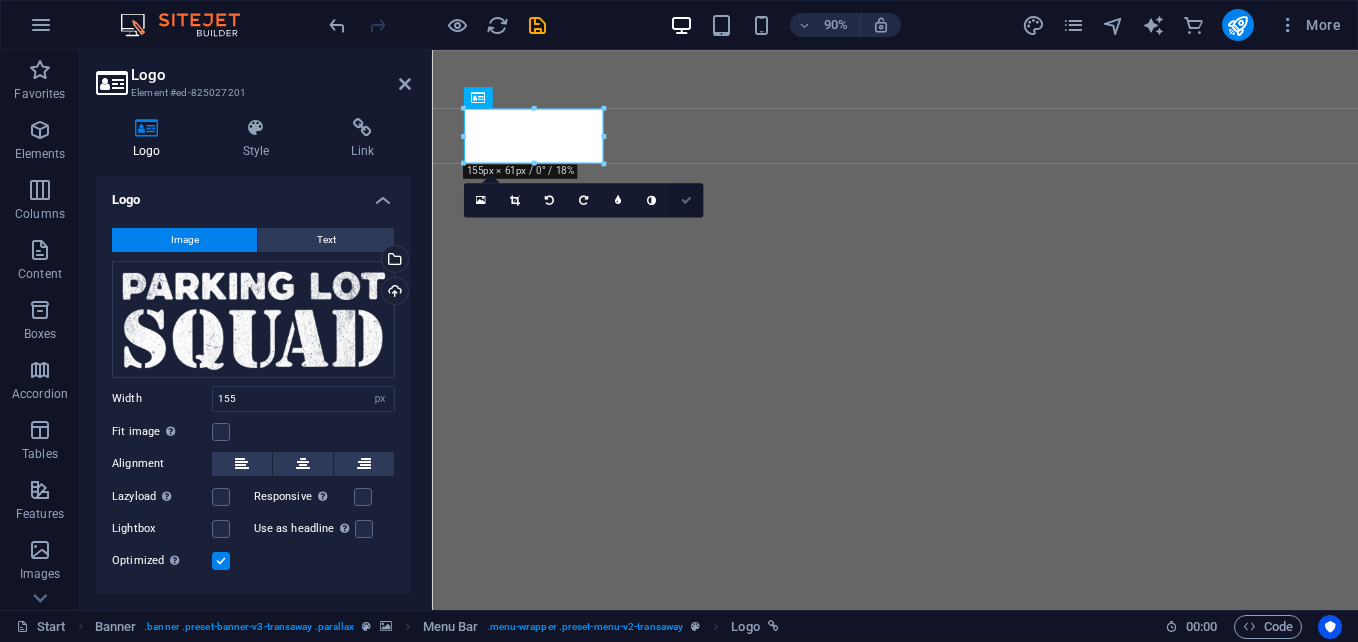 click at bounding box center [685, 200] 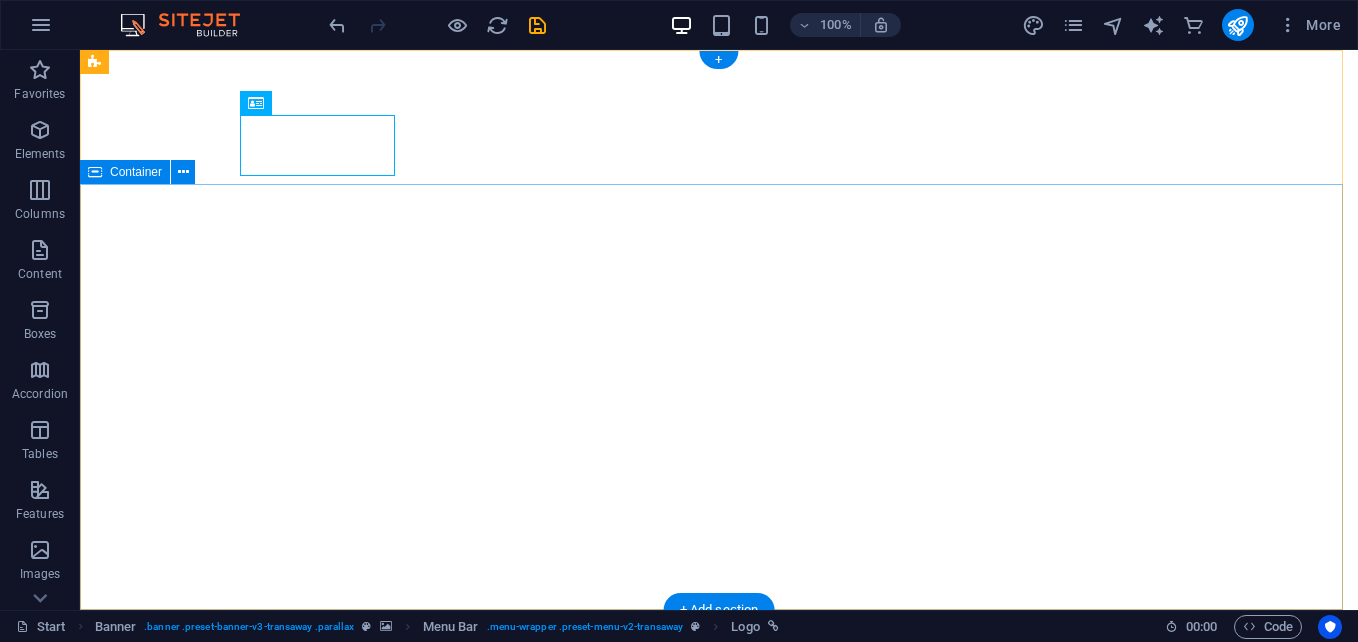 click on "Your world wide transport service" at bounding box center [719, 1214] 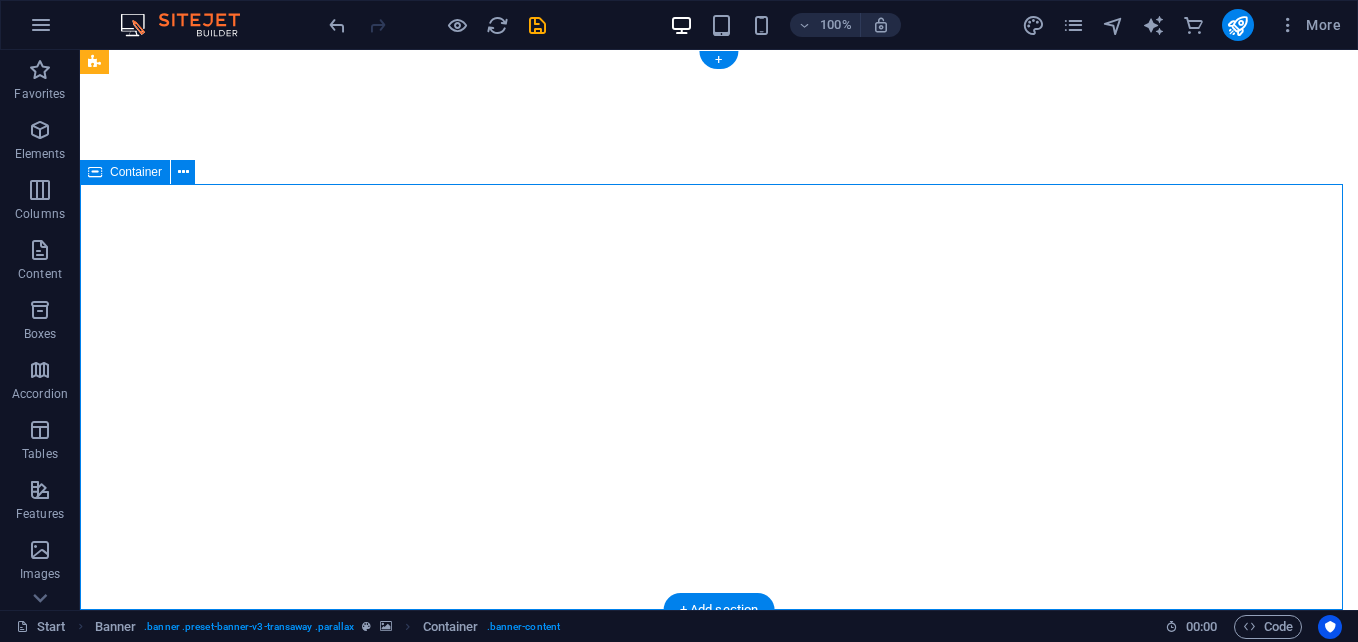 click on "Your world wide transport service" at bounding box center (719, 1214) 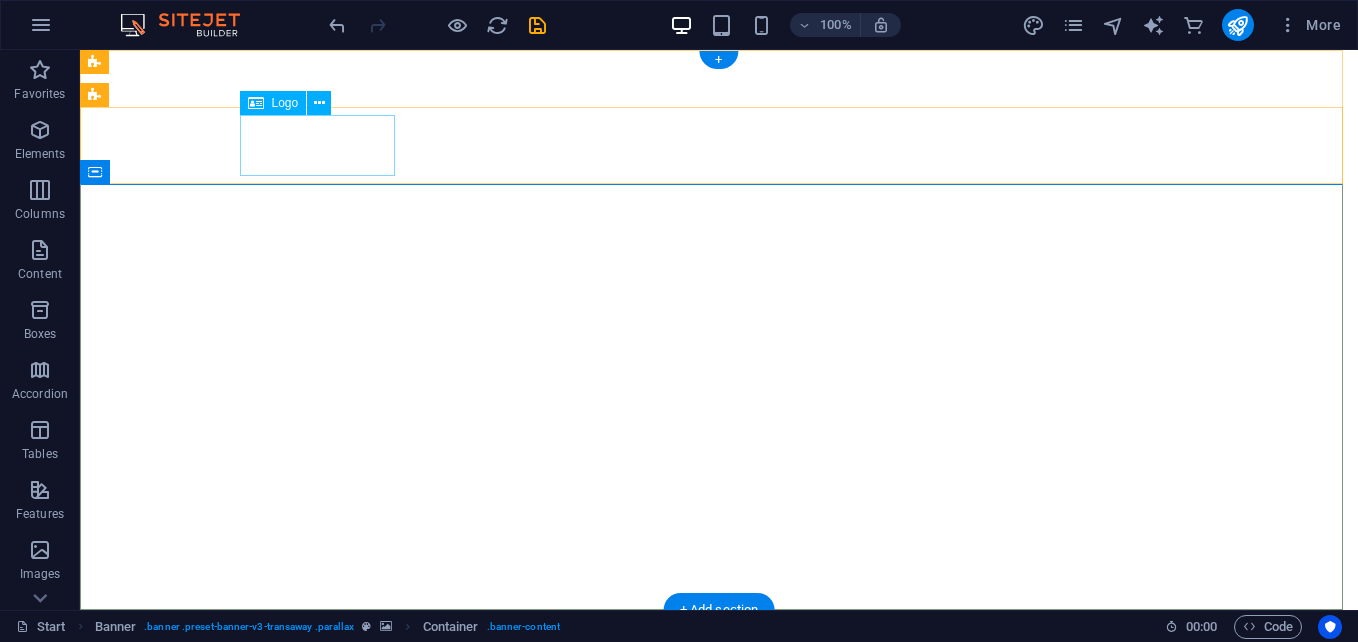 click at bounding box center [719, 955] 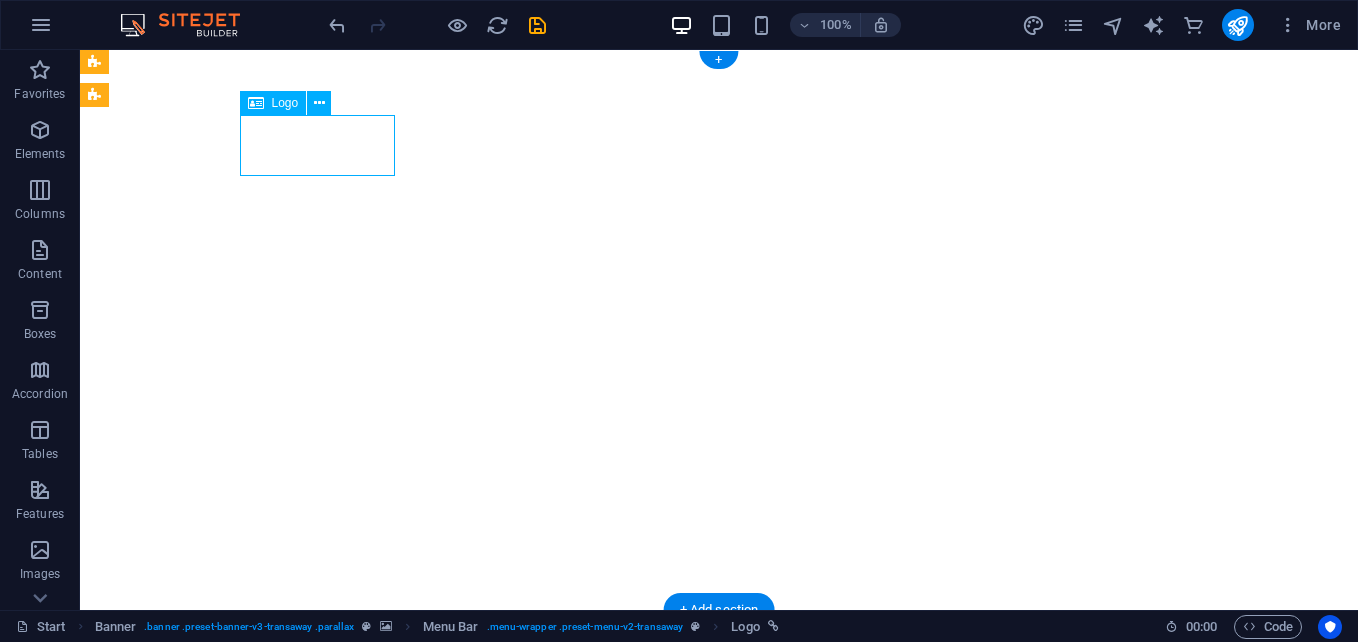 click at bounding box center [719, 955] 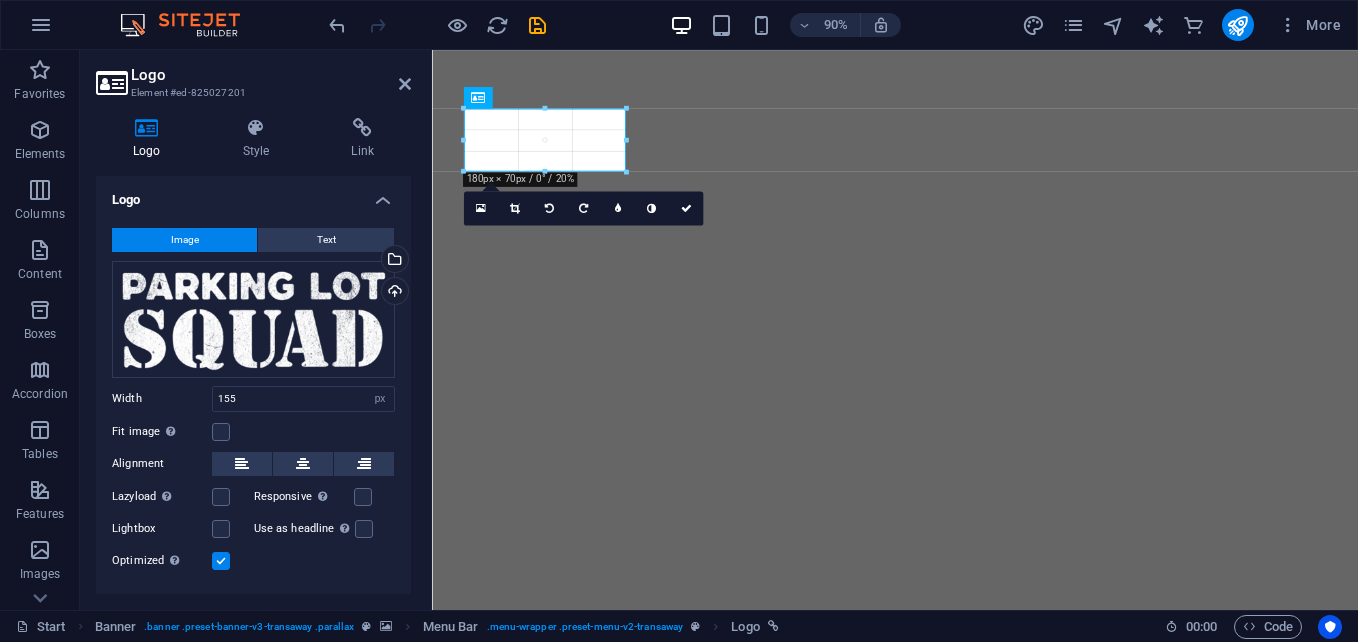 drag, startPoint x: 606, startPoint y: 161, endPoint x: 625, endPoint y: 158, distance: 19.235384 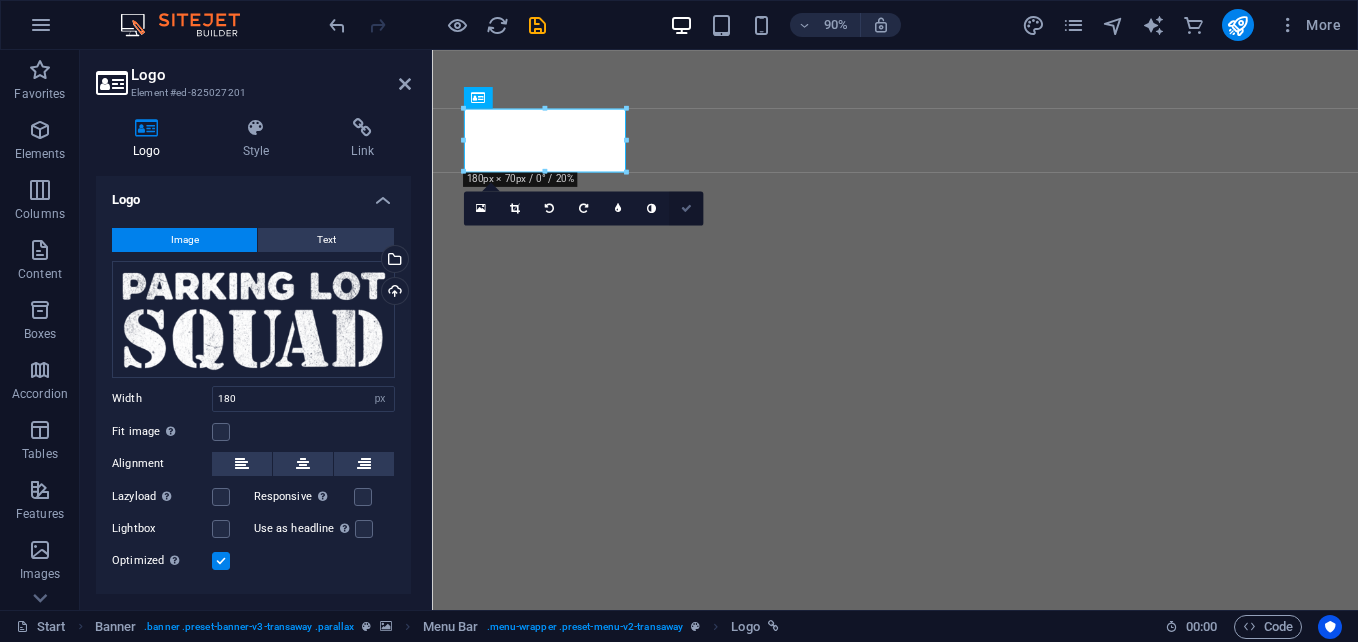 click at bounding box center [685, 208] 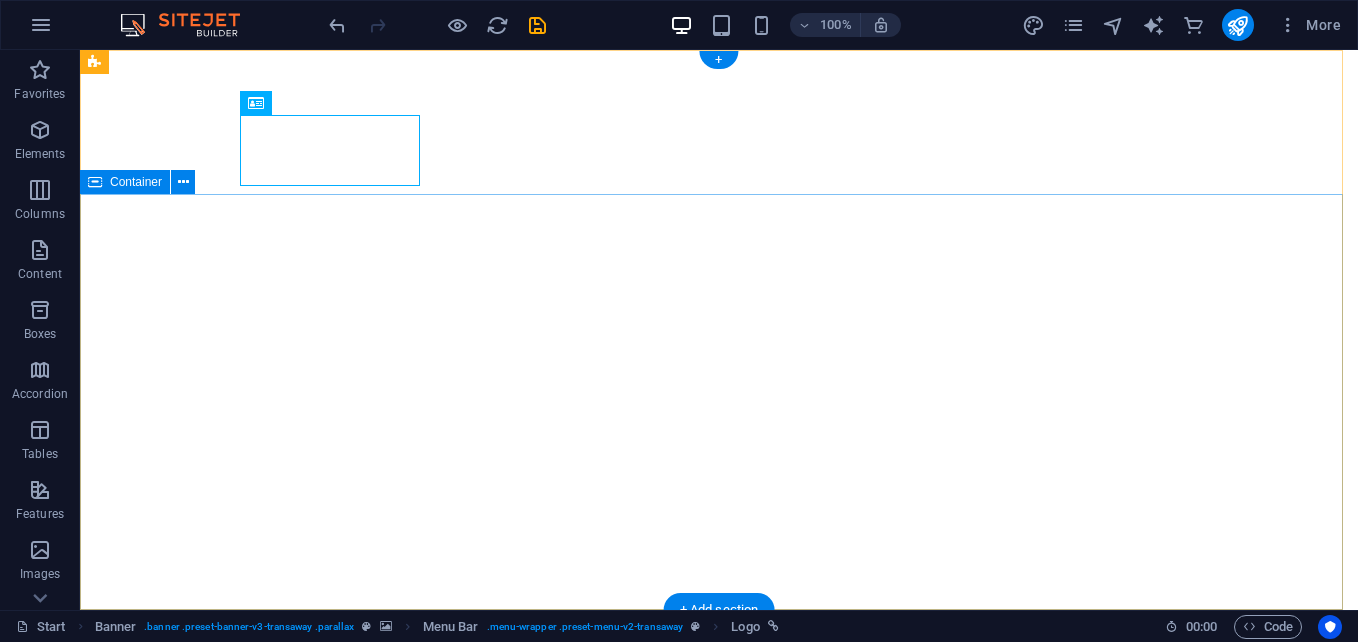 click on "Your world wide transport service" at bounding box center (719, 1162) 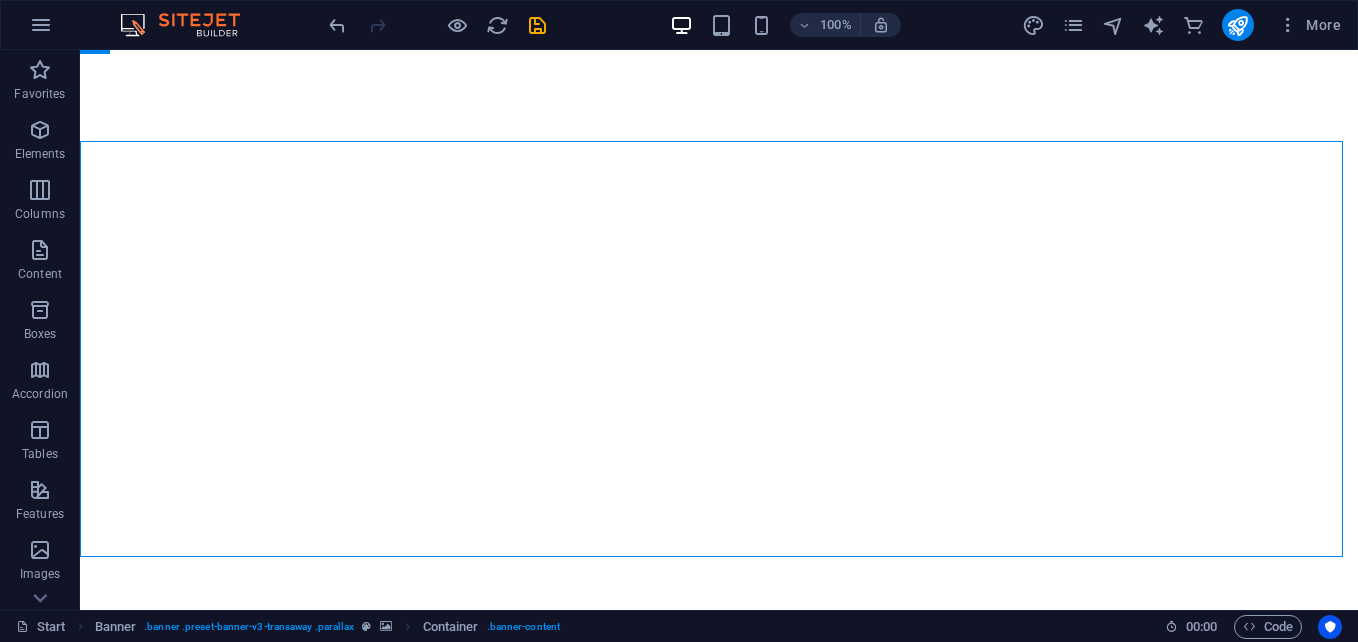 scroll, scrollTop: 0, scrollLeft: 0, axis: both 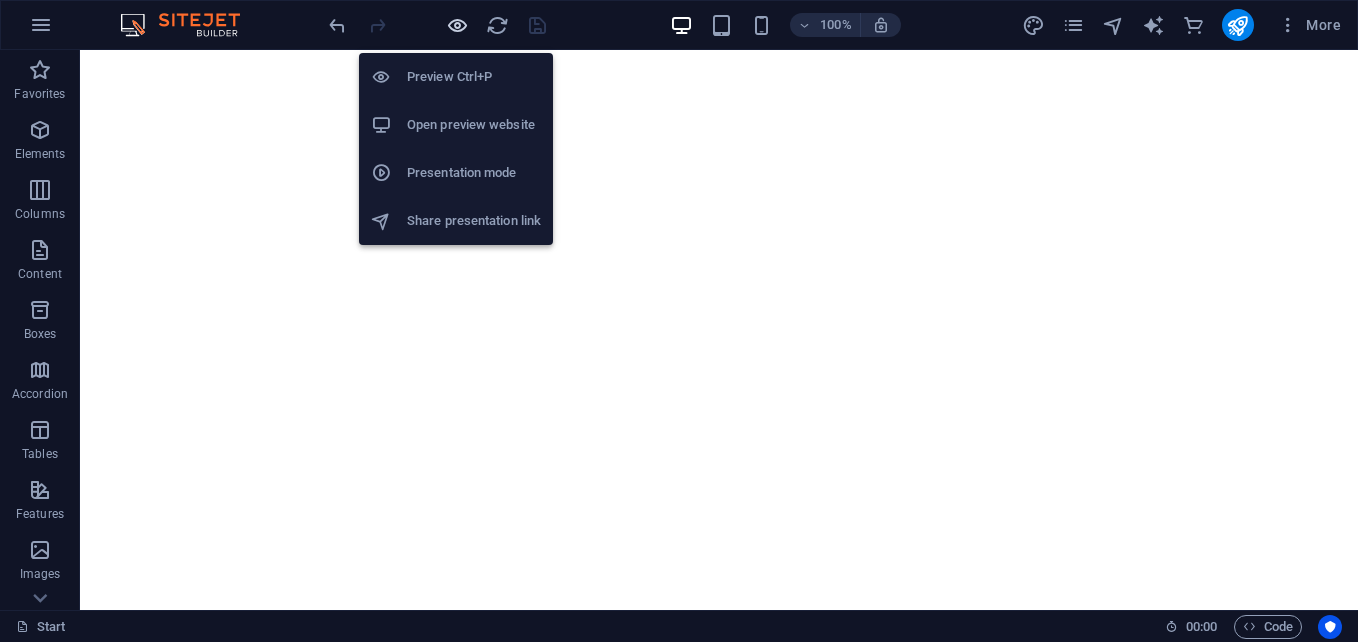 click at bounding box center (457, 25) 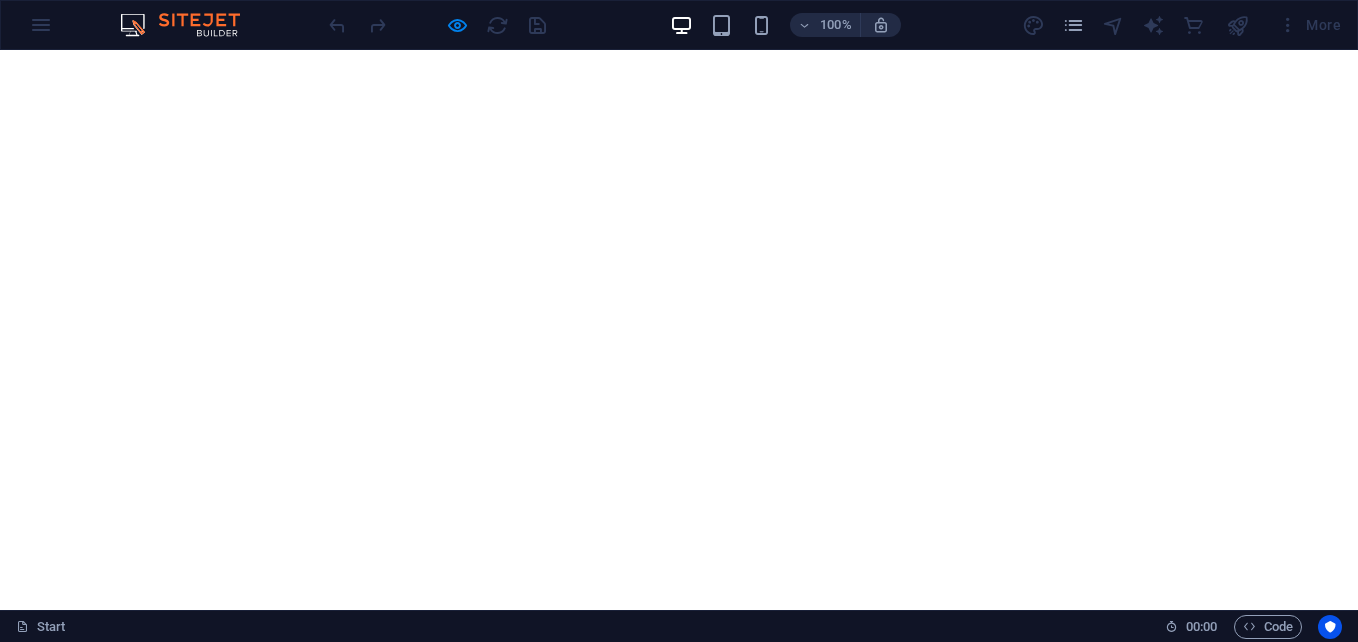 click on "Get a quote" at bounding box center (274, 981) 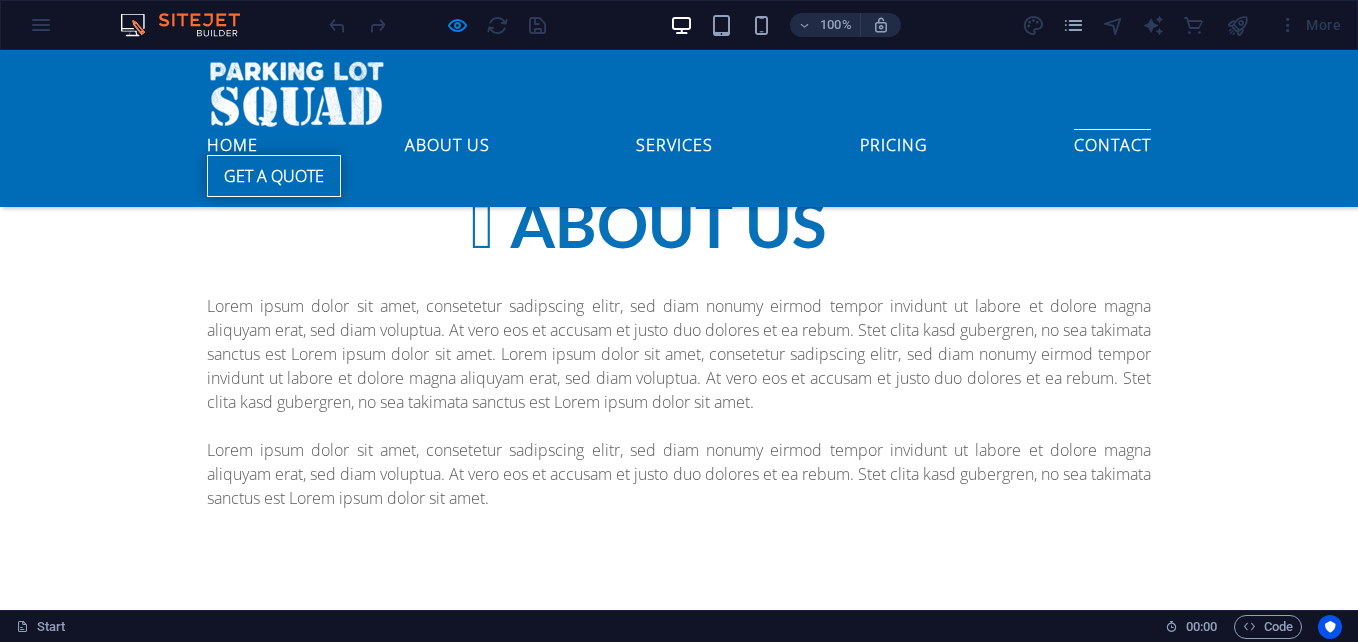 scroll, scrollTop: 4972, scrollLeft: 0, axis: vertical 